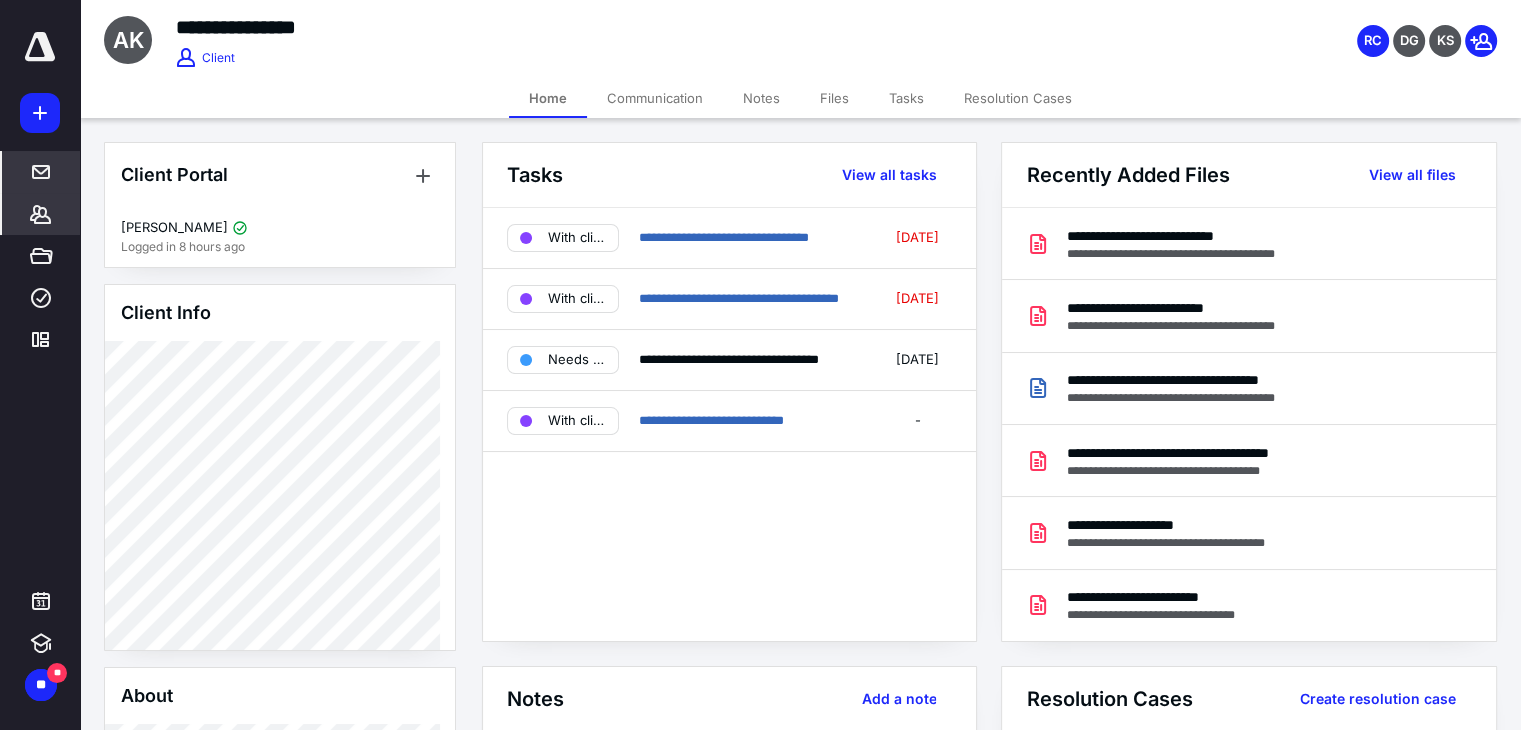 scroll, scrollTop: 0, scrollLeft: 0, axis: both 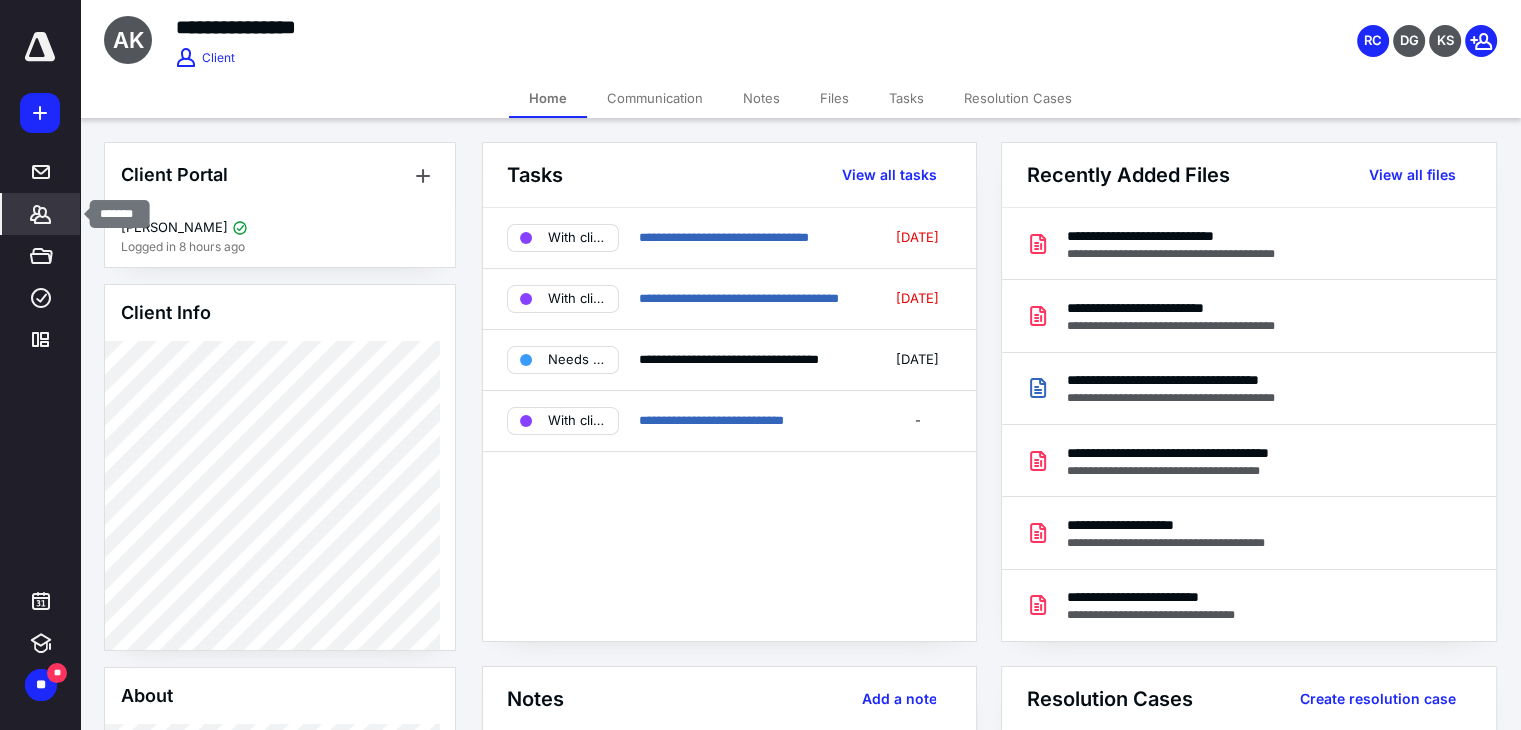 click 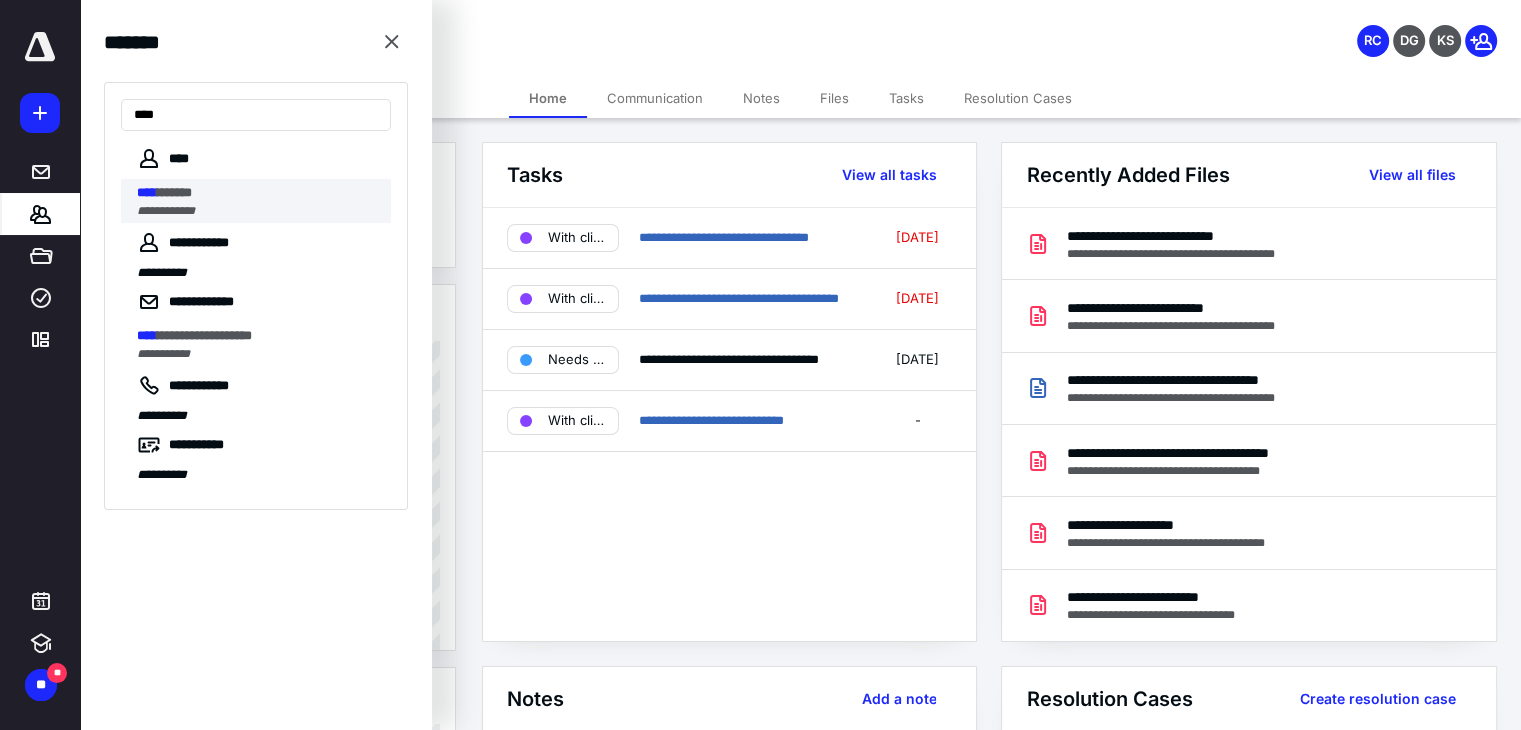 type on "****" 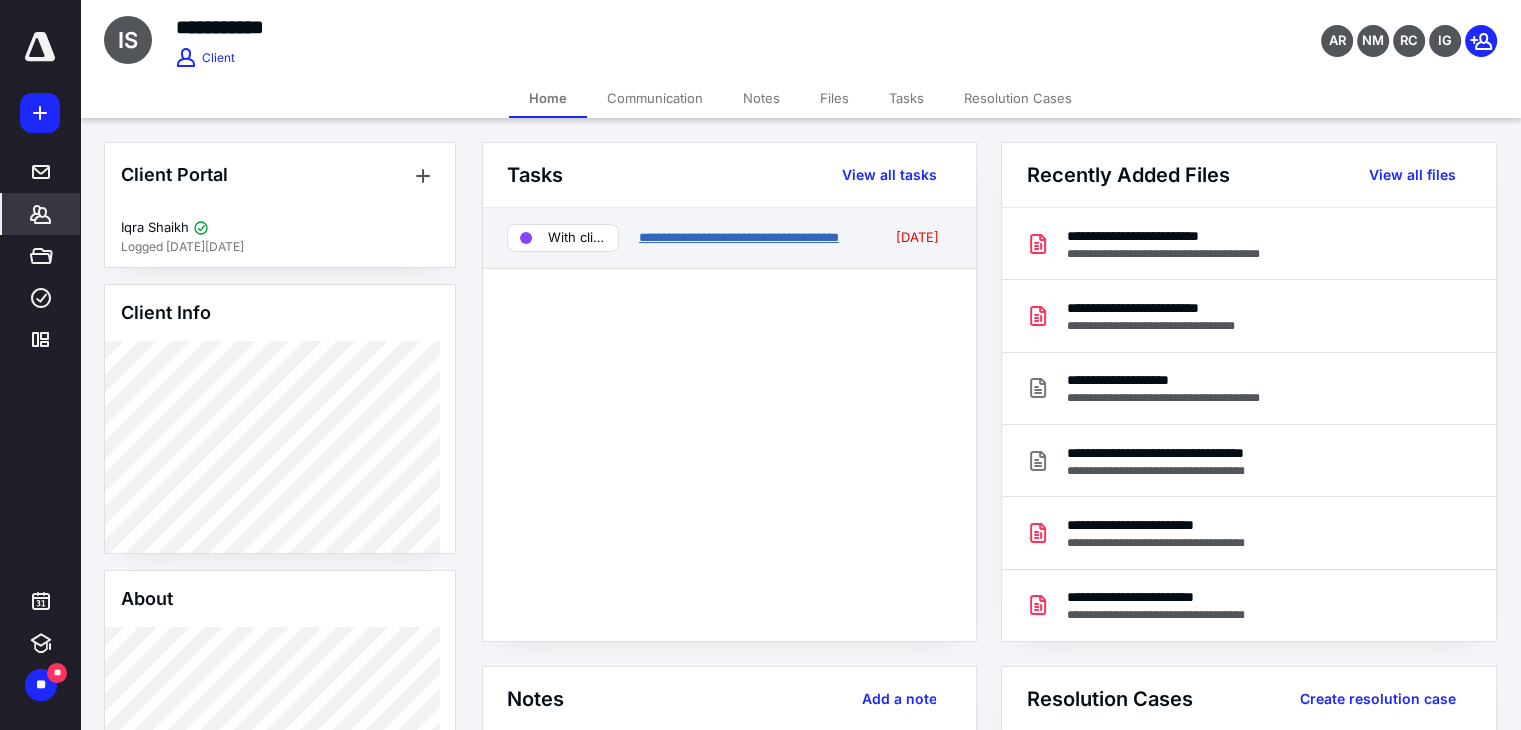 click on "**********" at bounding box center [739, 237] 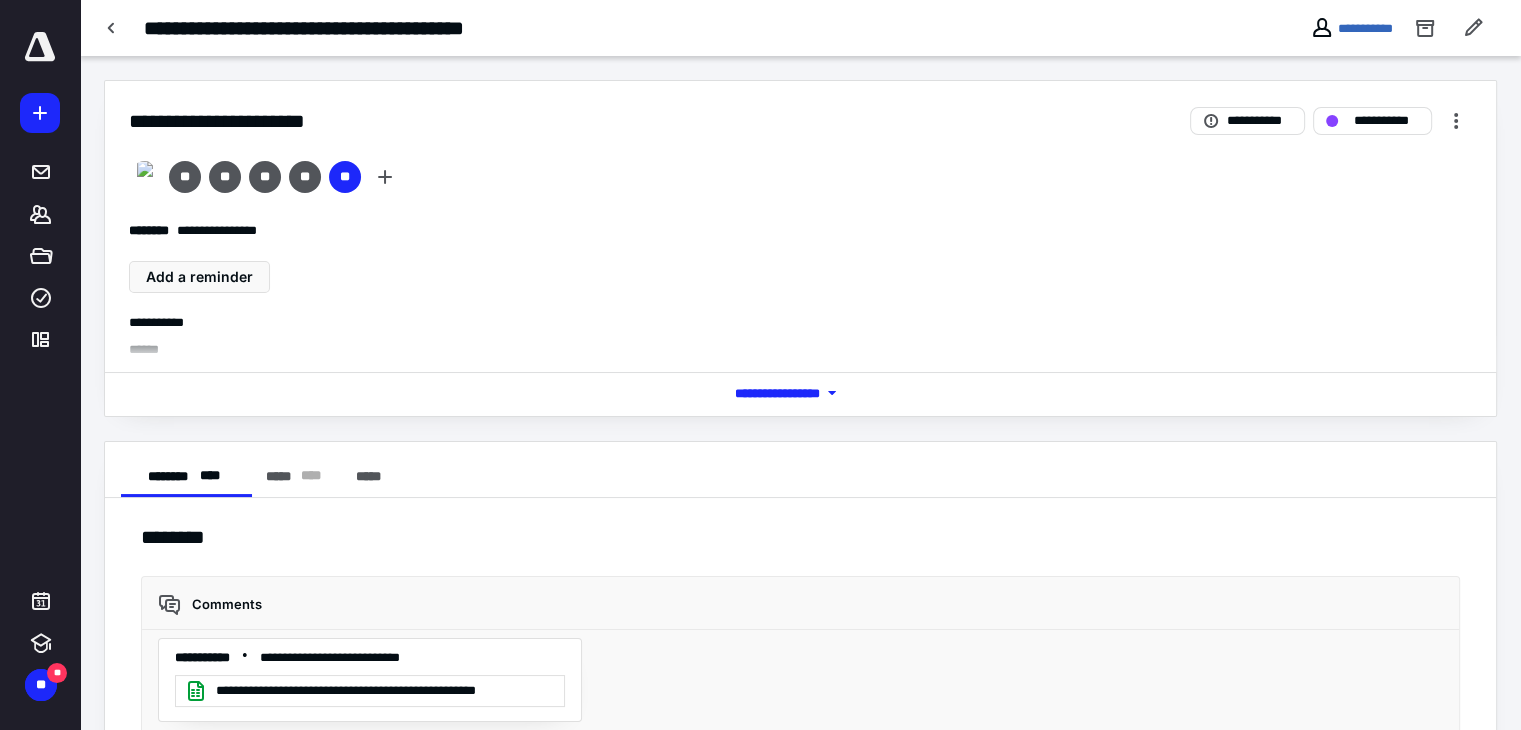 scroll, scrollTop: 5405, scrollLeft: 0, axis: vertical 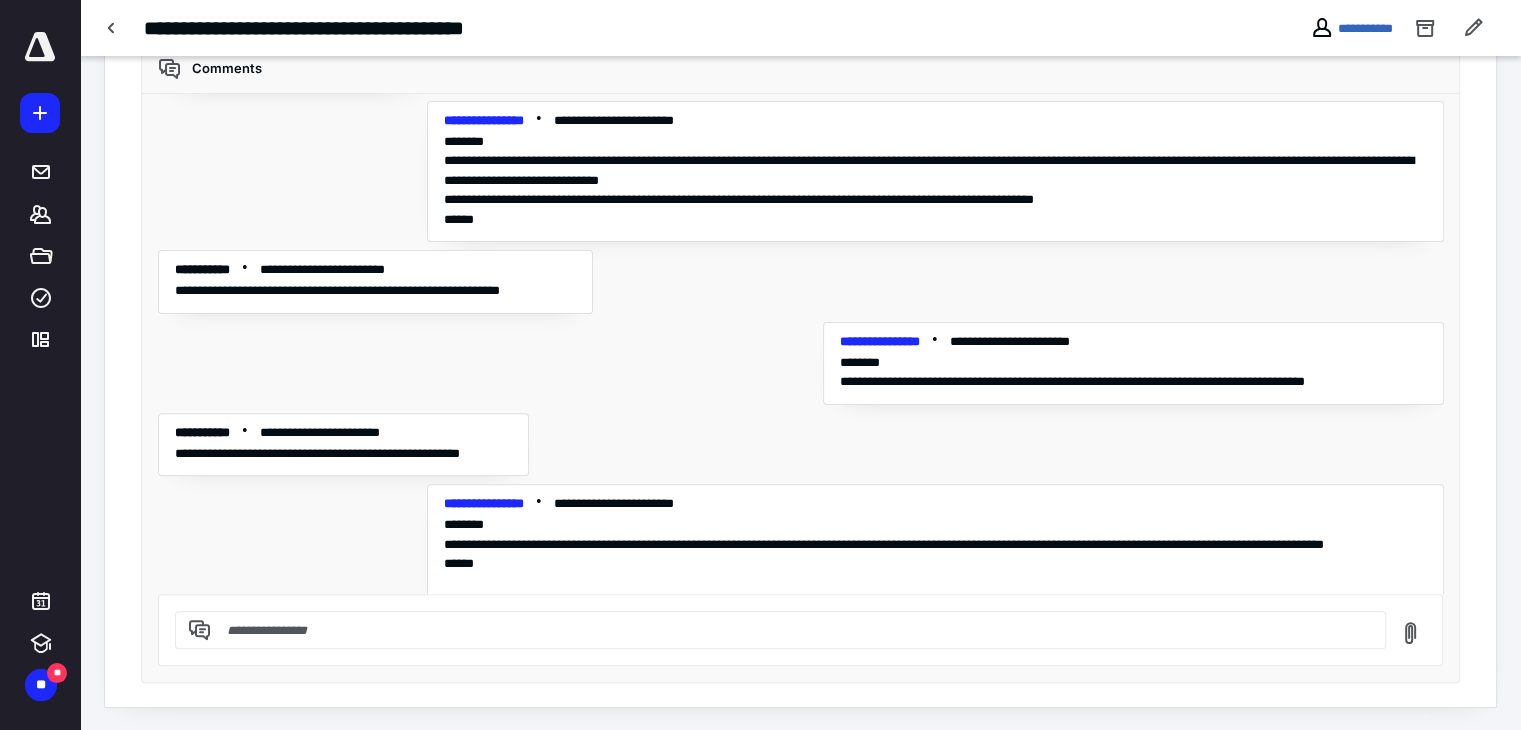 click at bounding box center (792, 630) 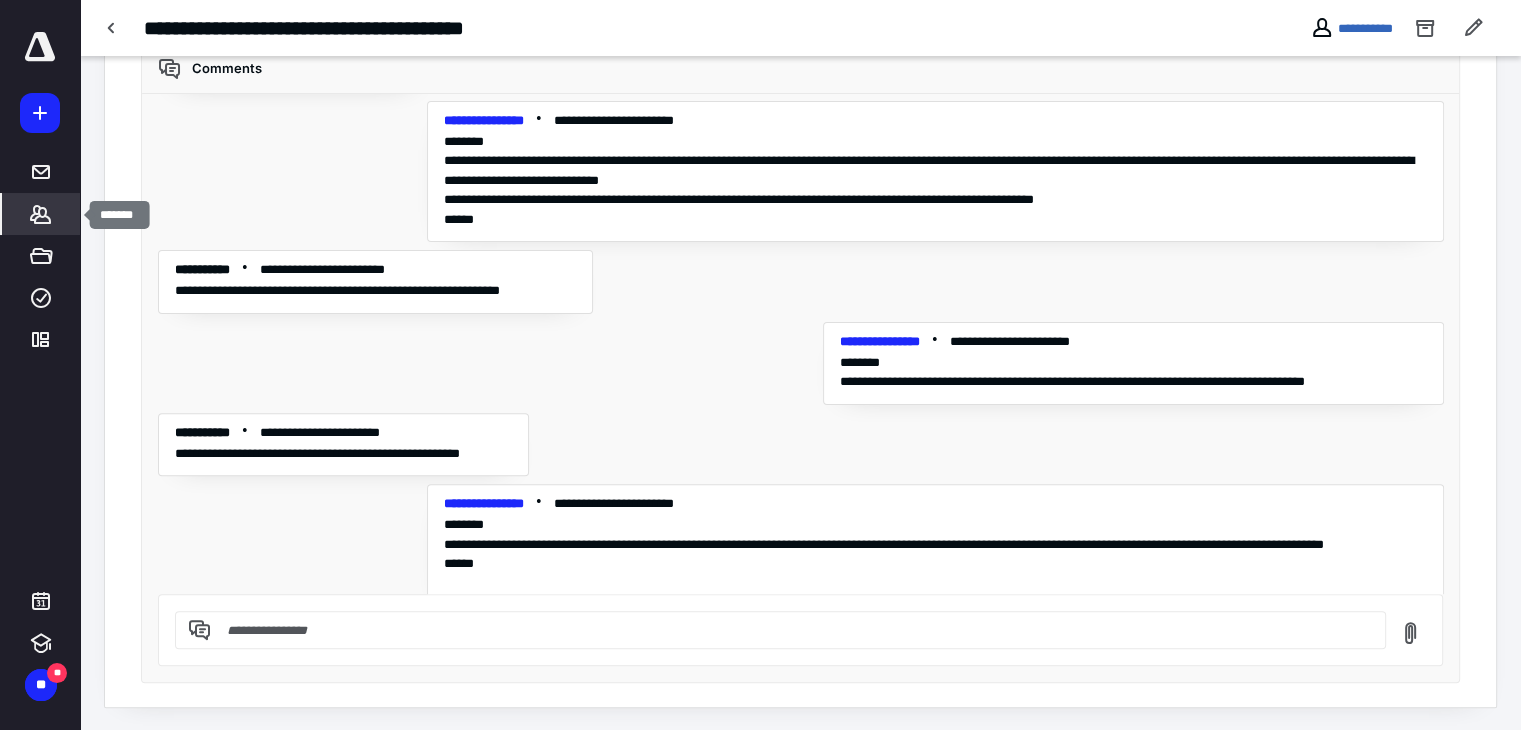 click 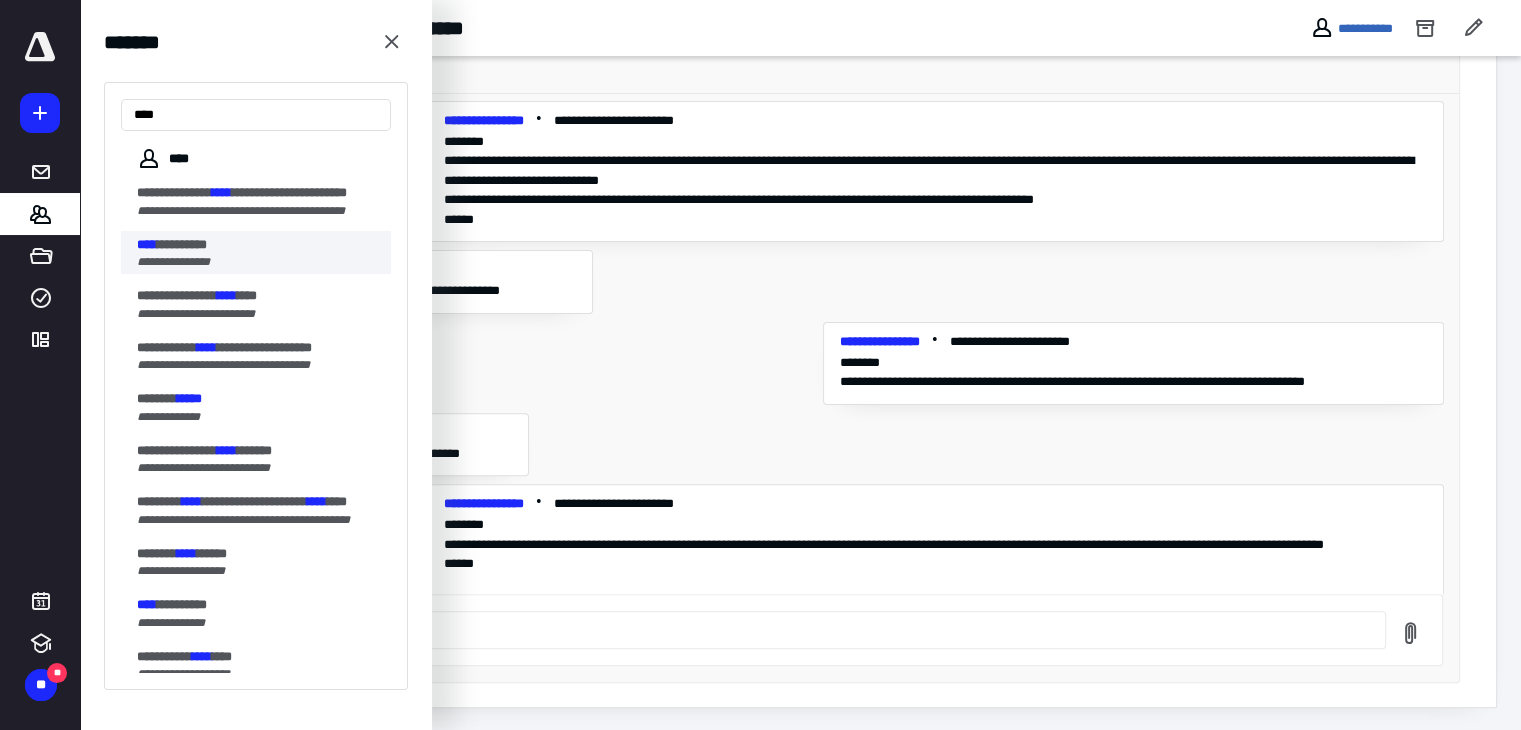 type on "****" 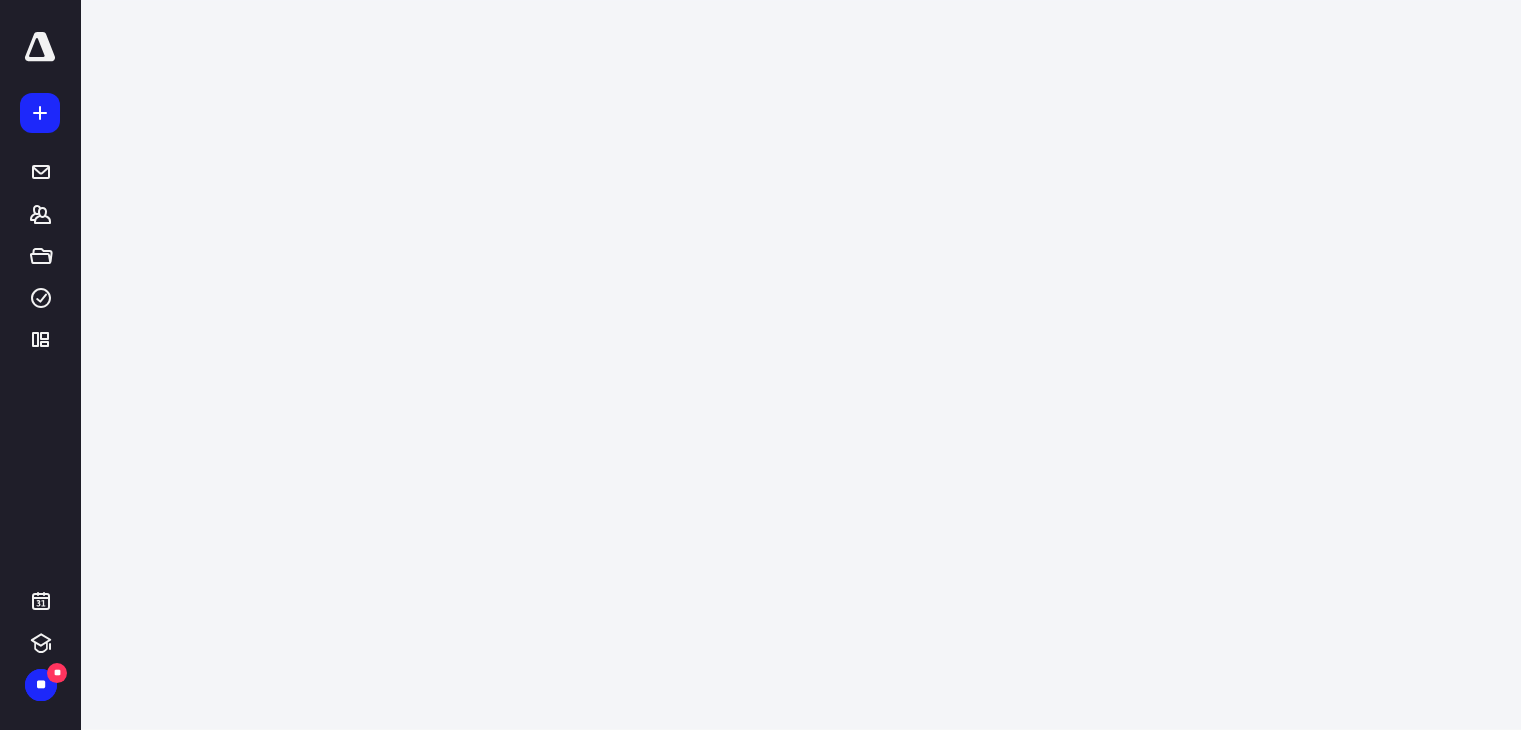 scroll, scrollTop: 0, scrollLeft: 0, axis: both 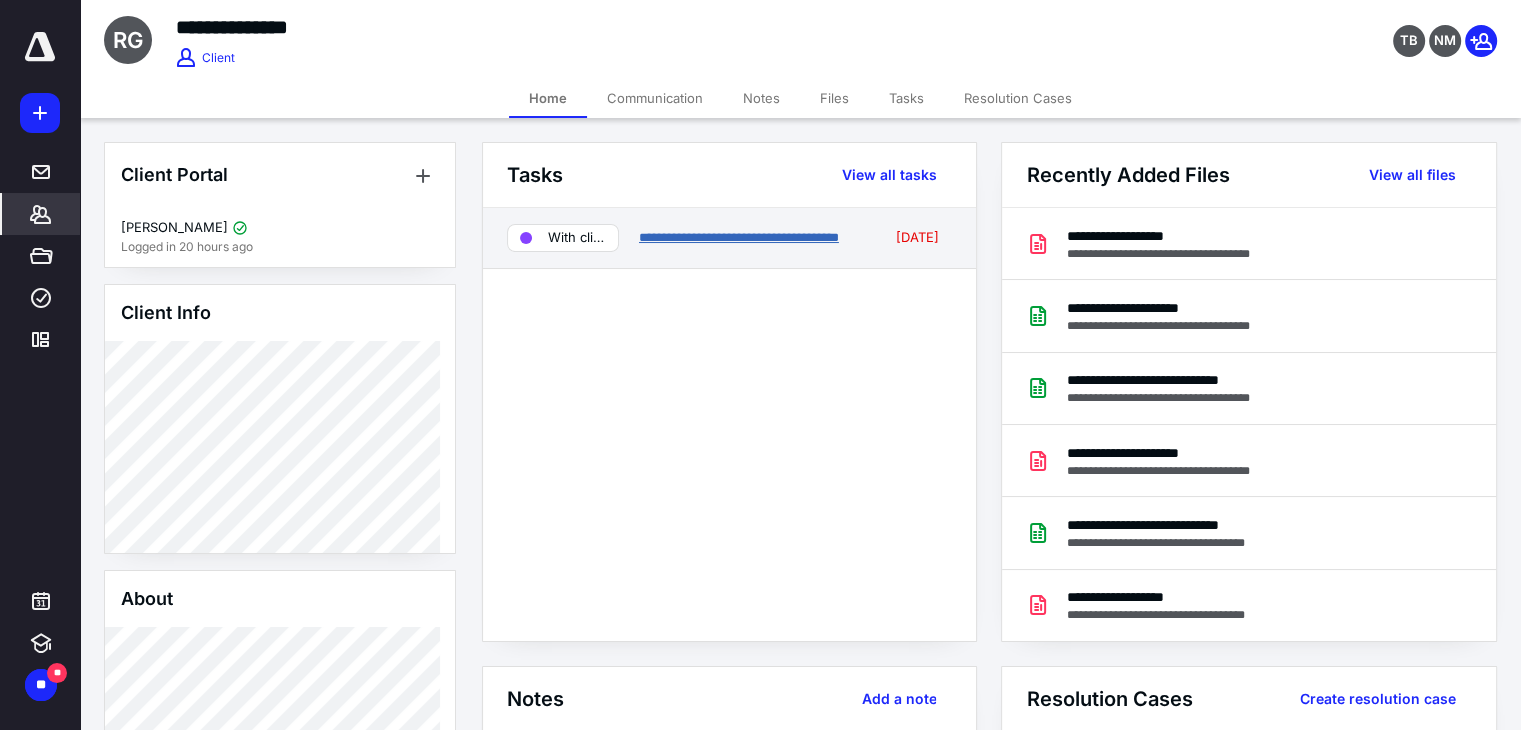 click on "**********" at bounding box center [739, 237] 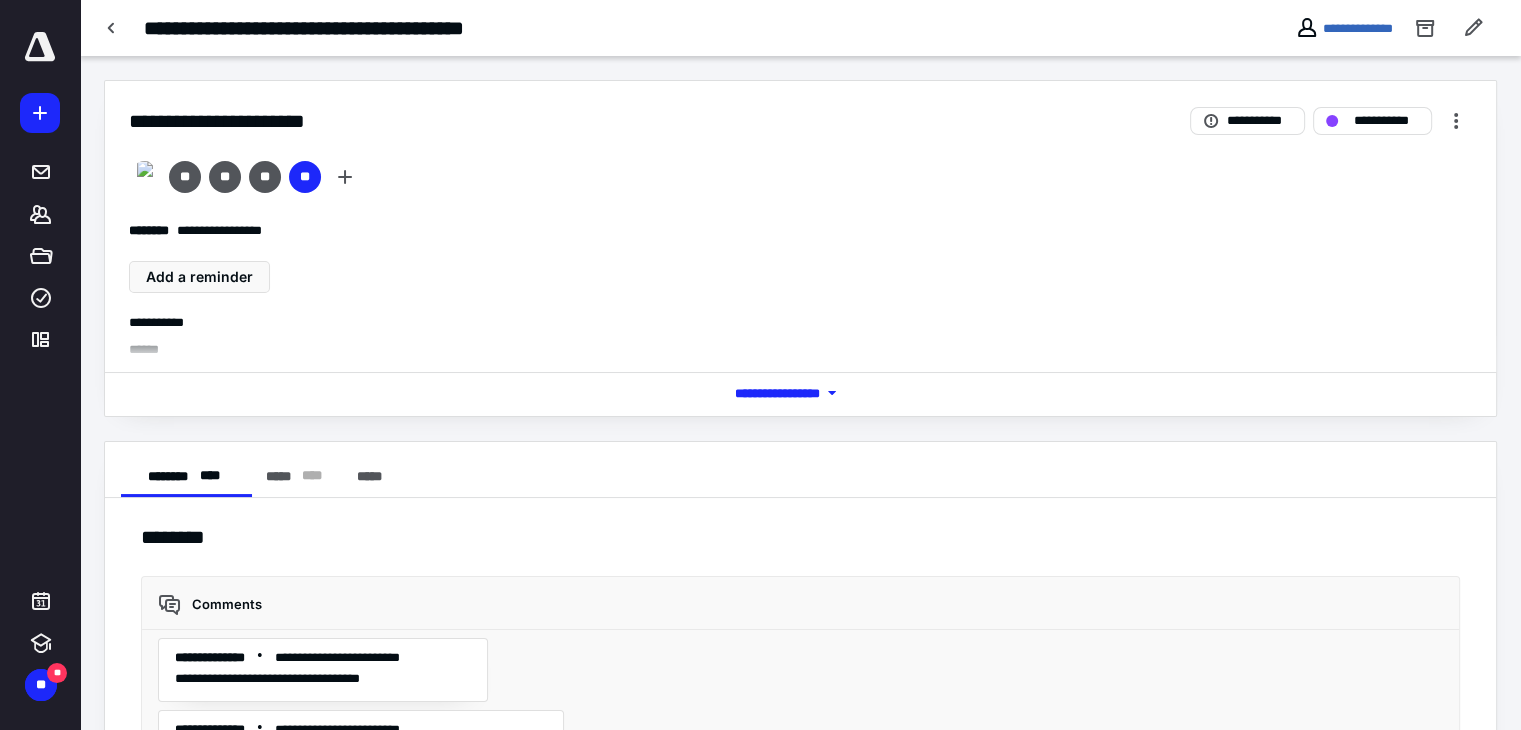 scroll, scrollTop: 4736, scrollLeft: 0, axis: vertical 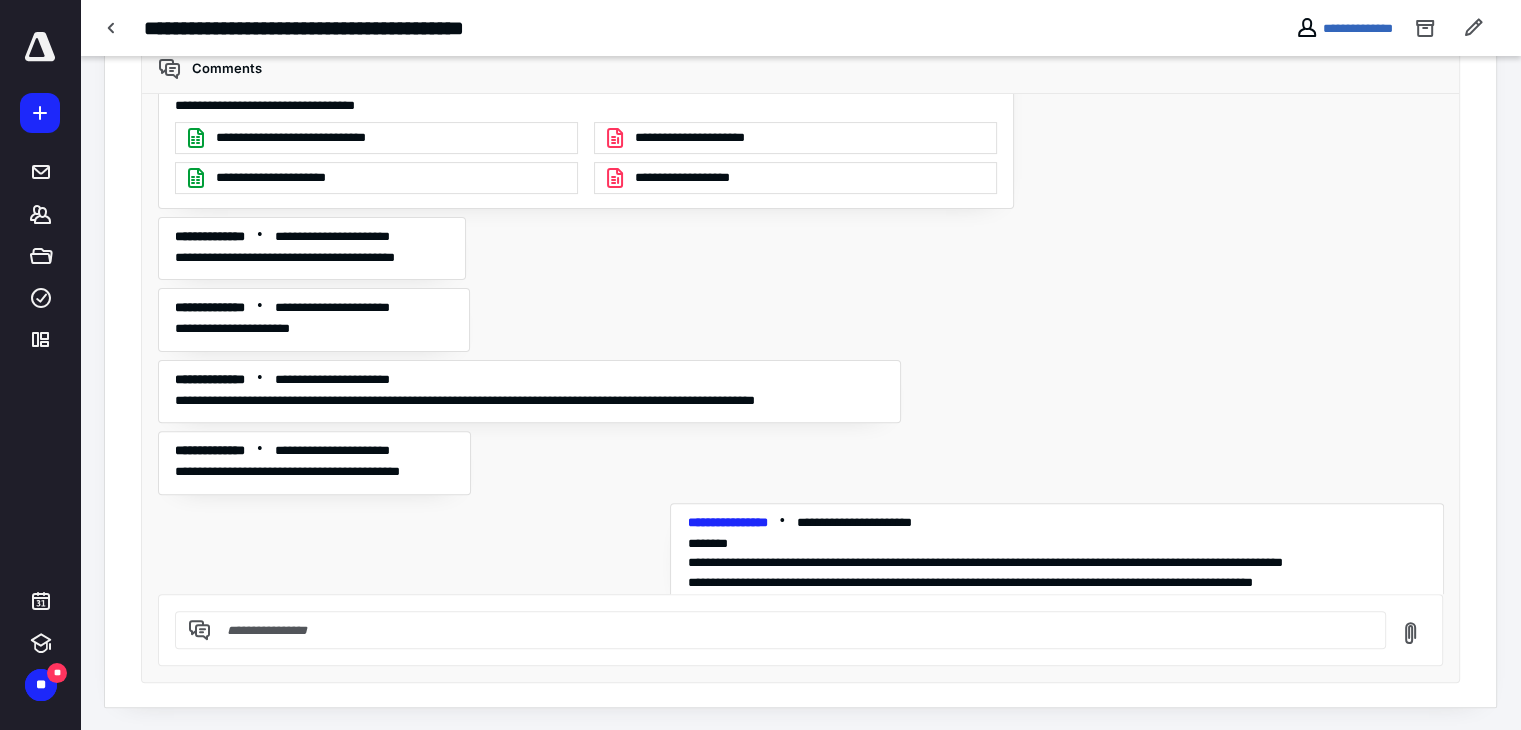 click at bounding box center (792, 630) 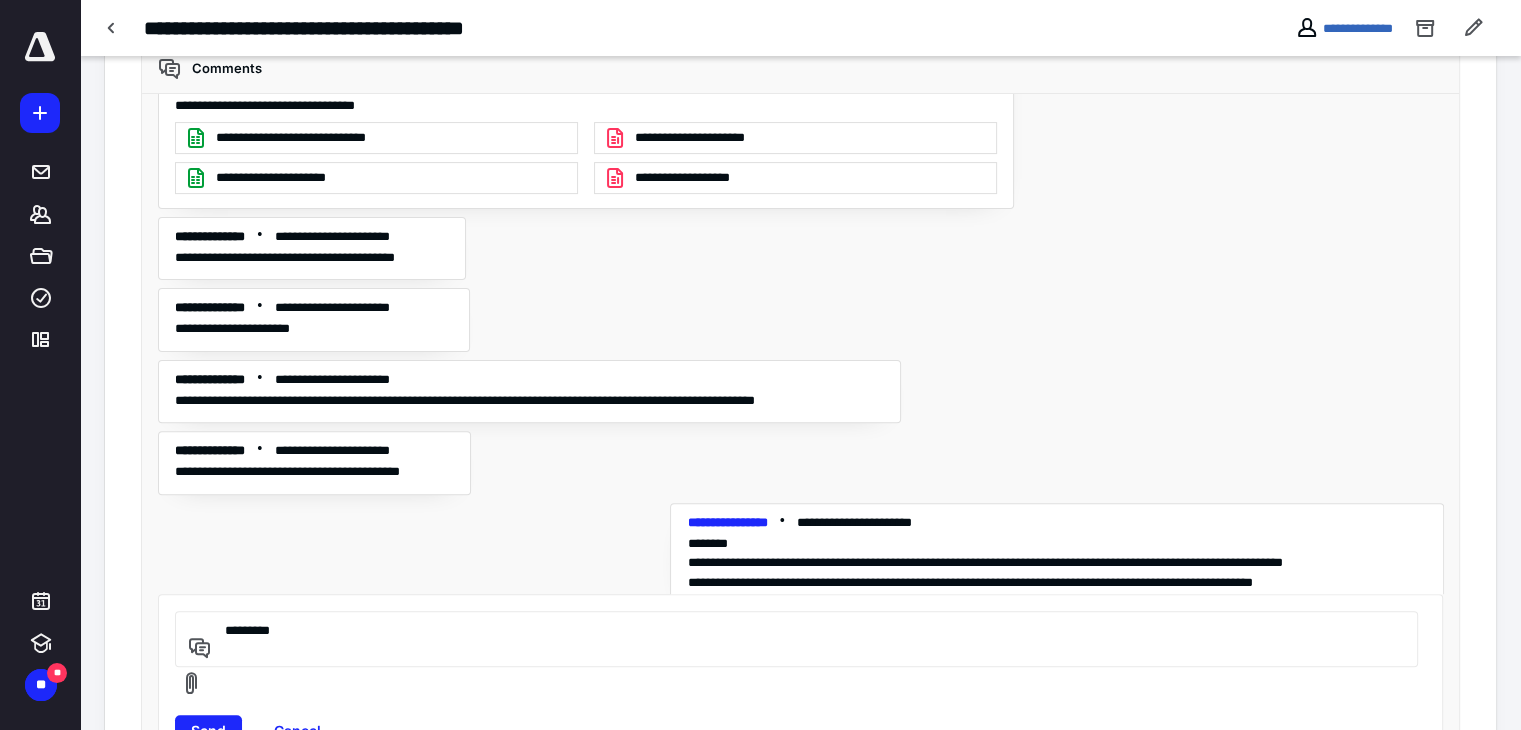 paste on "**********" 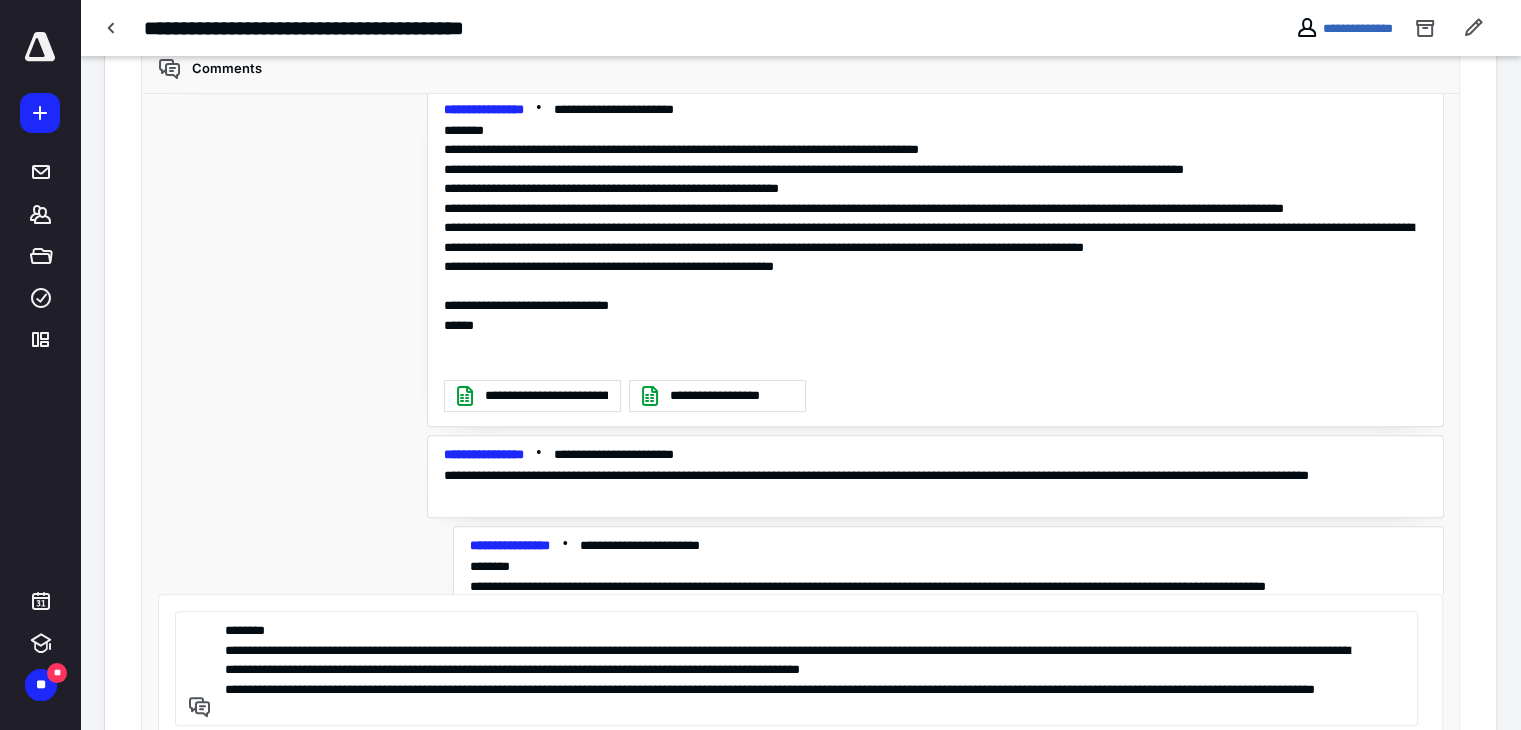 scroll, scrollTop: 3856, scrollLeft: 0, axis: vertical 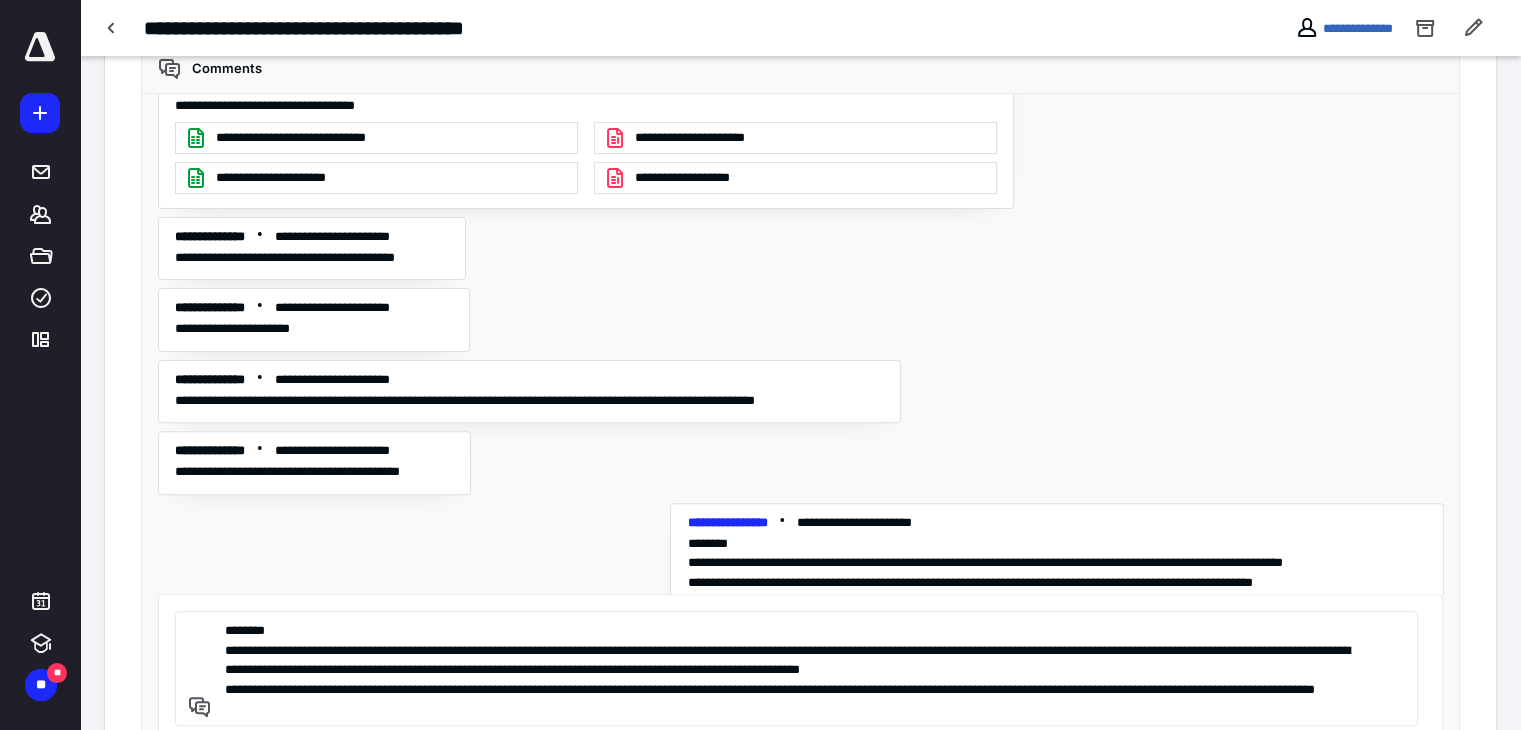 click on "**********" at bounding box center (793, 668) 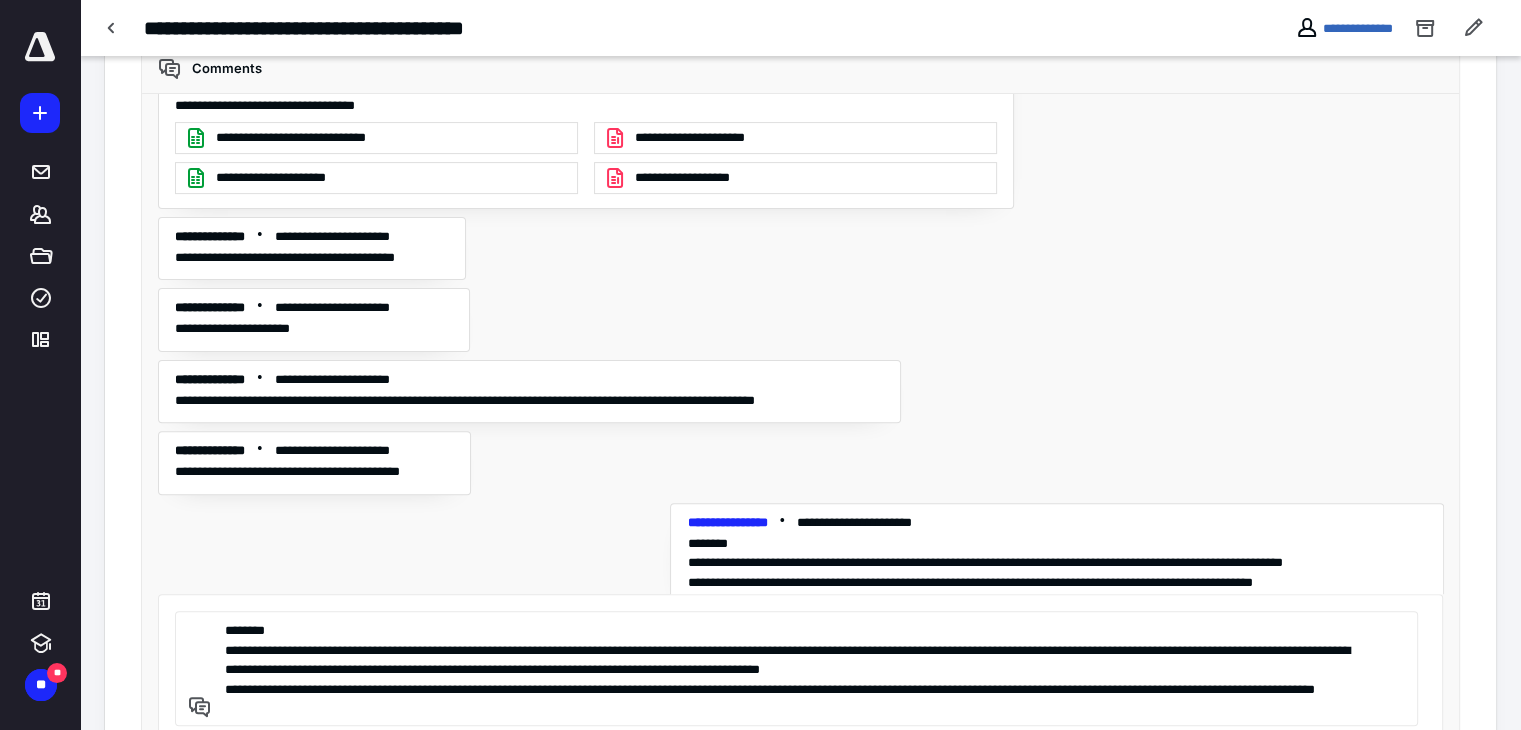 click on "**********" at bounding box center [793, 668] 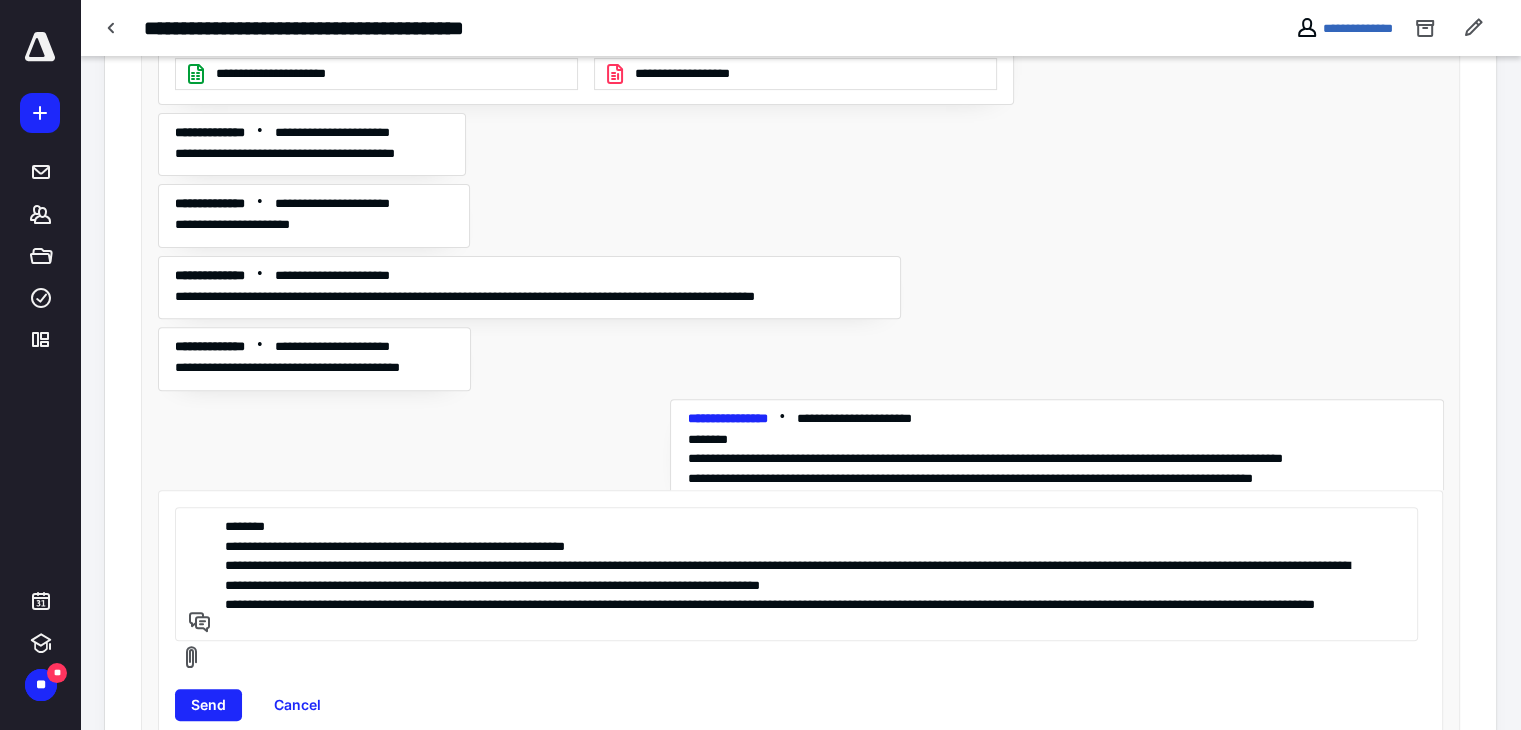 scroll, scrollTop: 680, scrollLeft: 0, axis: vertical 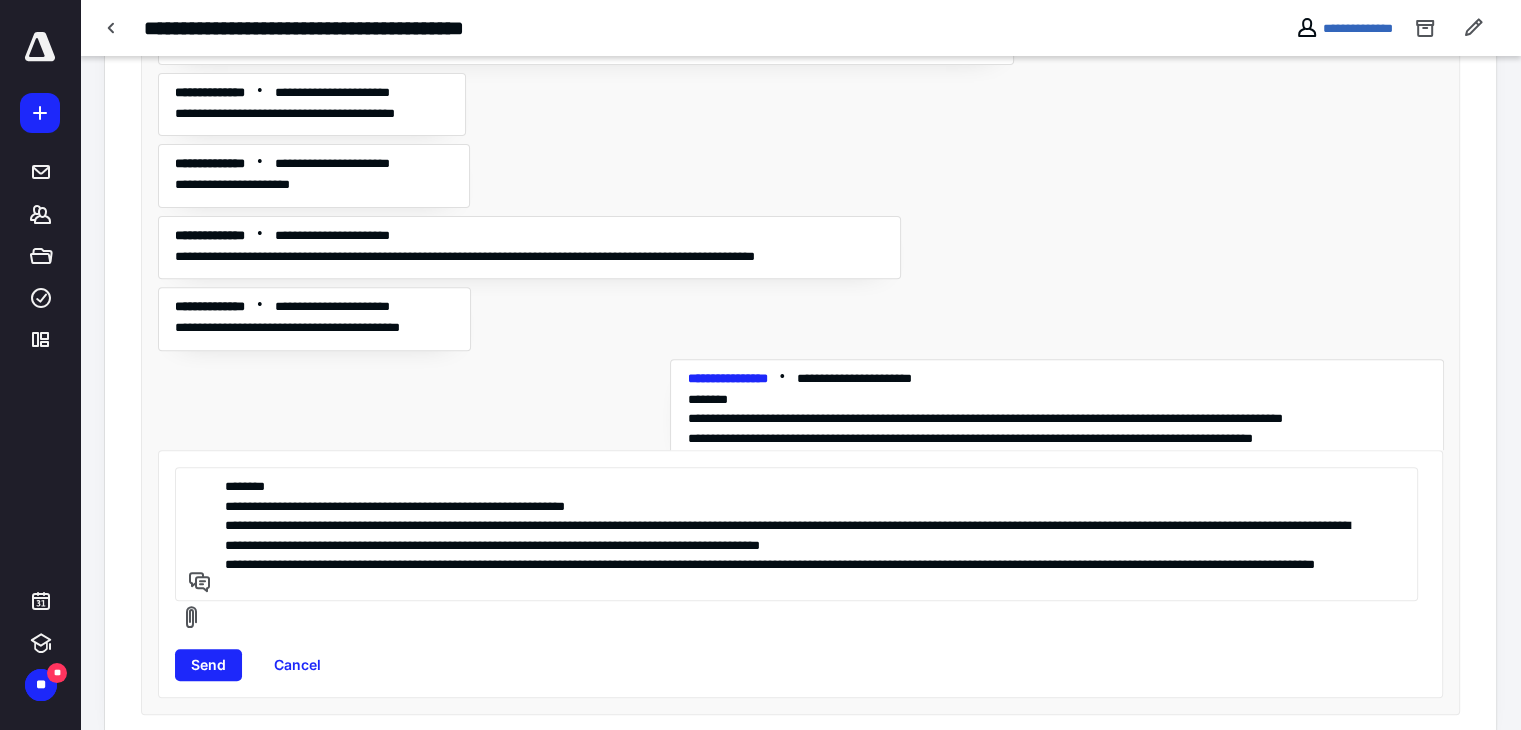 click on "**********" at bounding box center [793, 534] 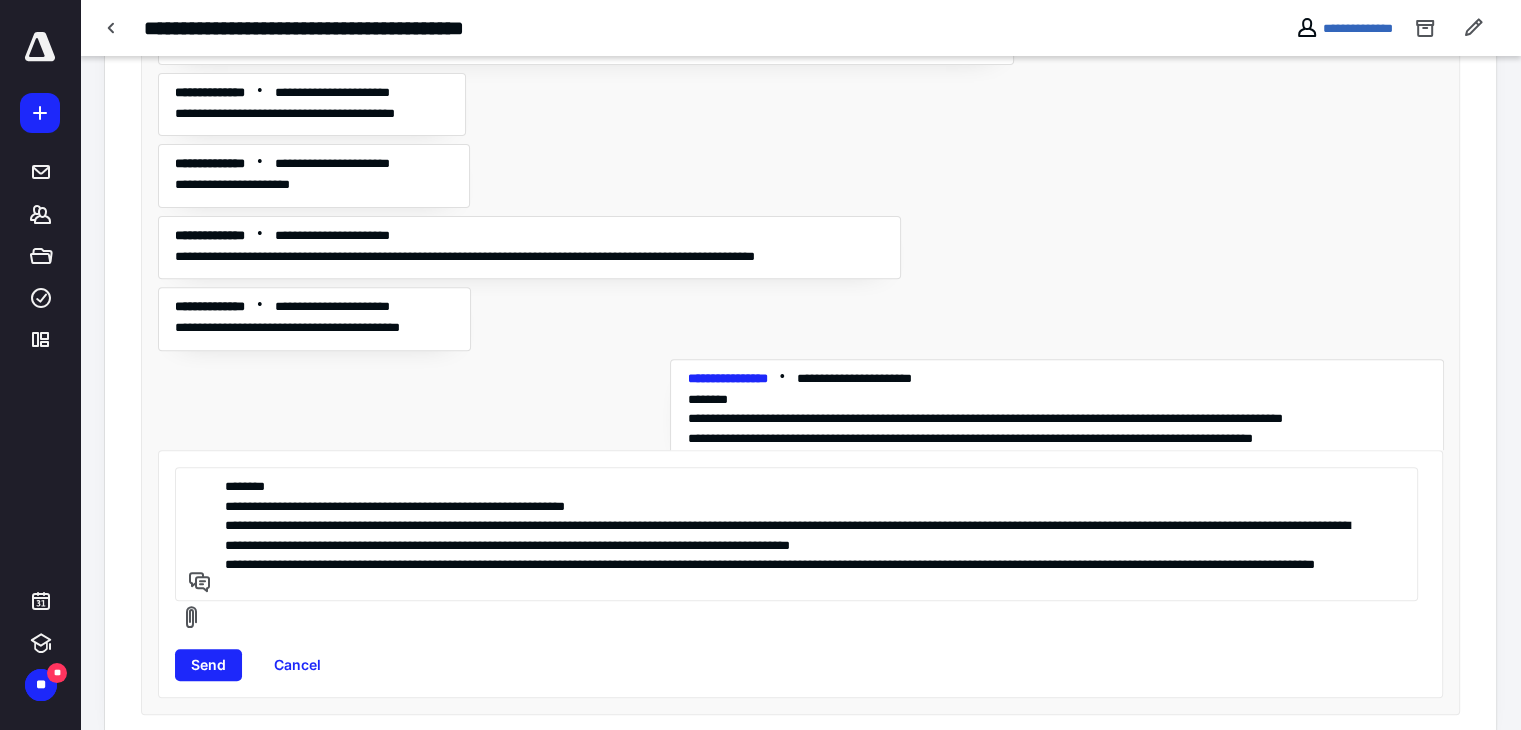 click on "**********" at bounding box center (793, 534) 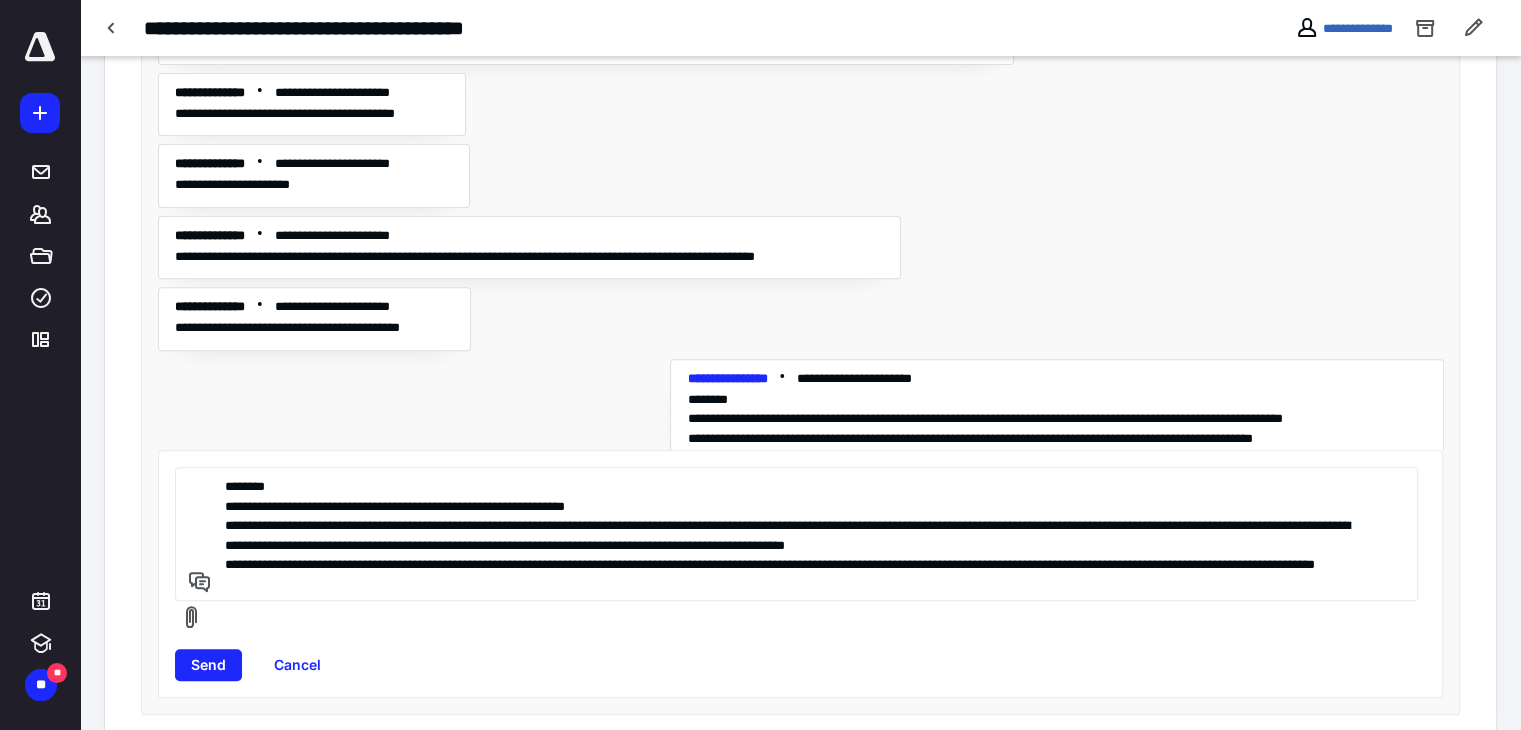 click on "**********" at bounding box center (793, 534) 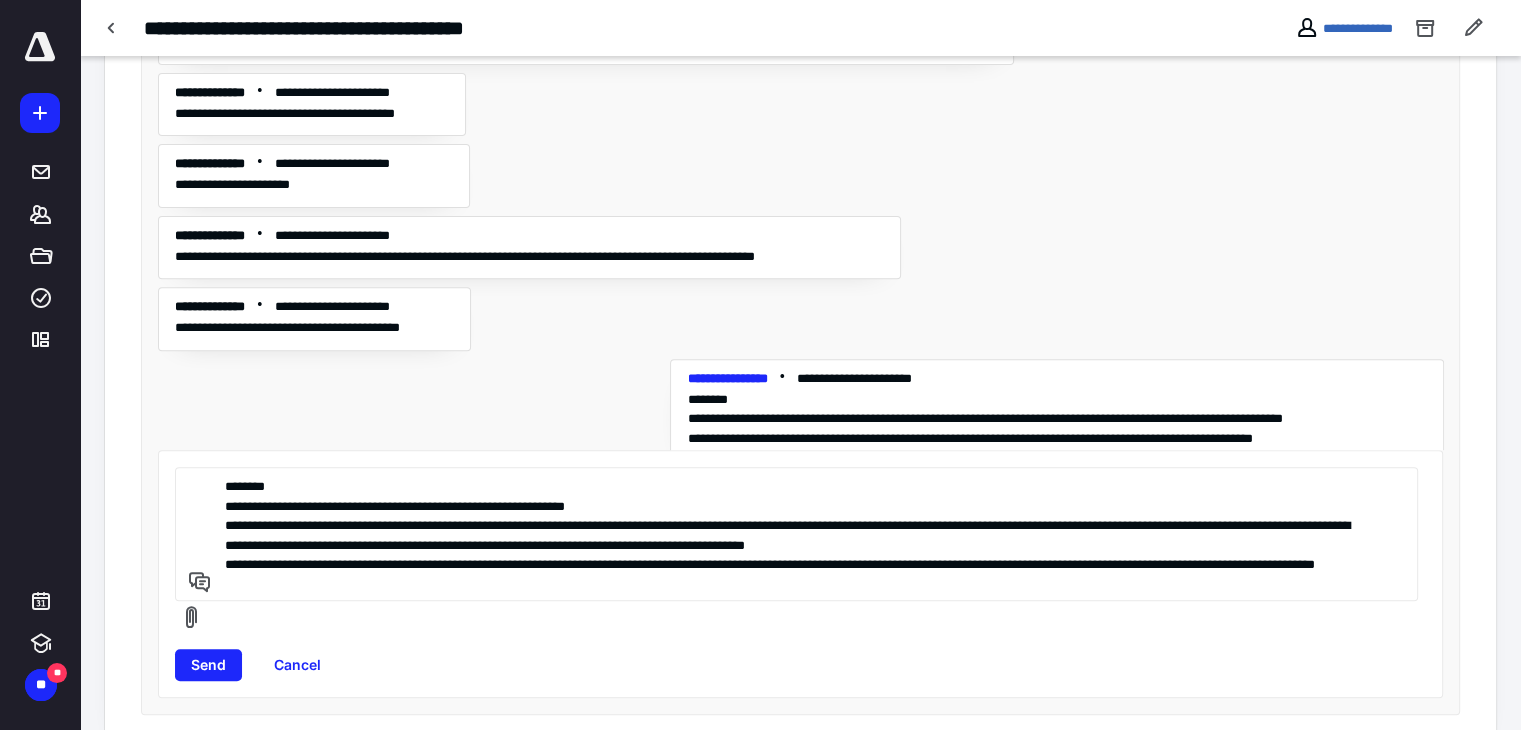 click on "**********" at bounding box center (793, 534) 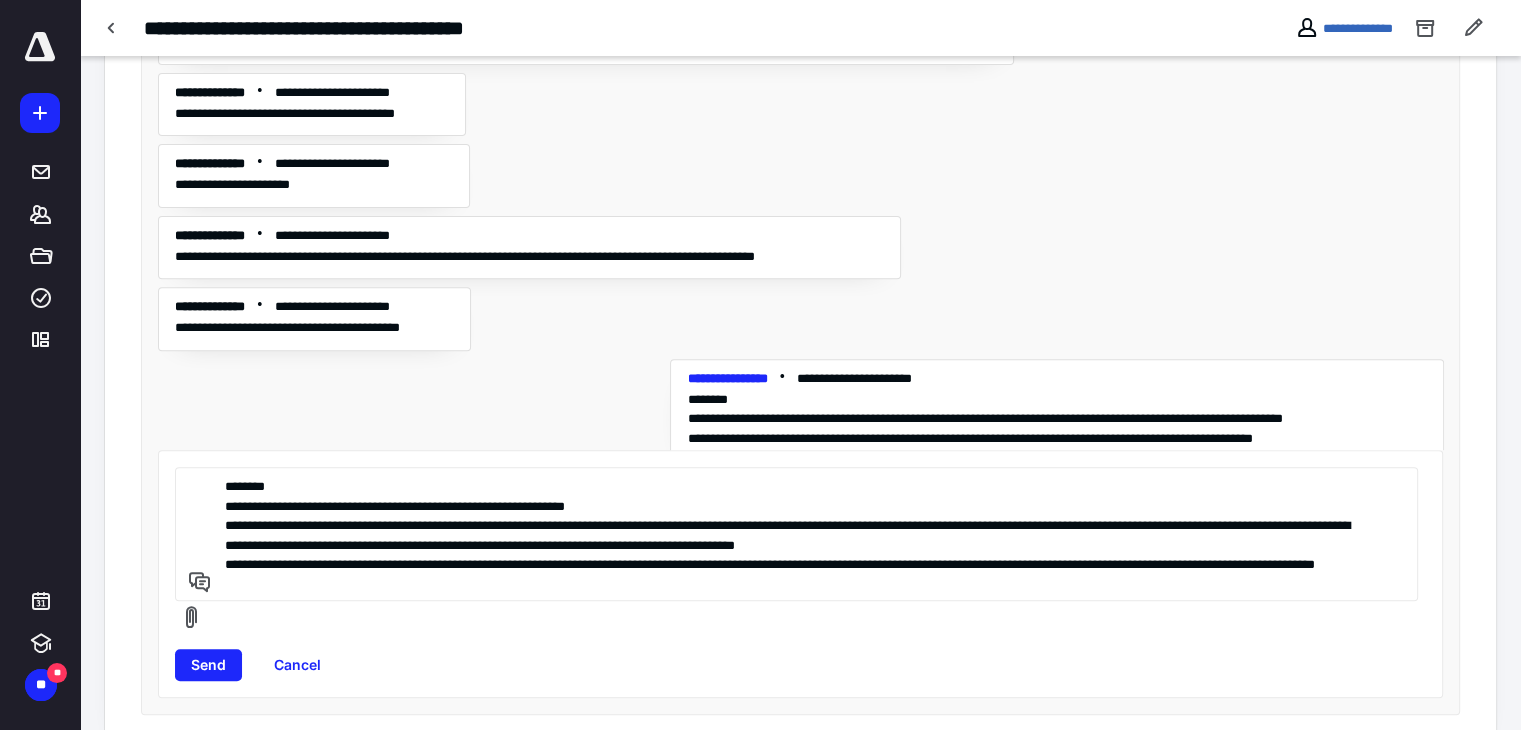 click on "**********" at bounding box center [793, 534] 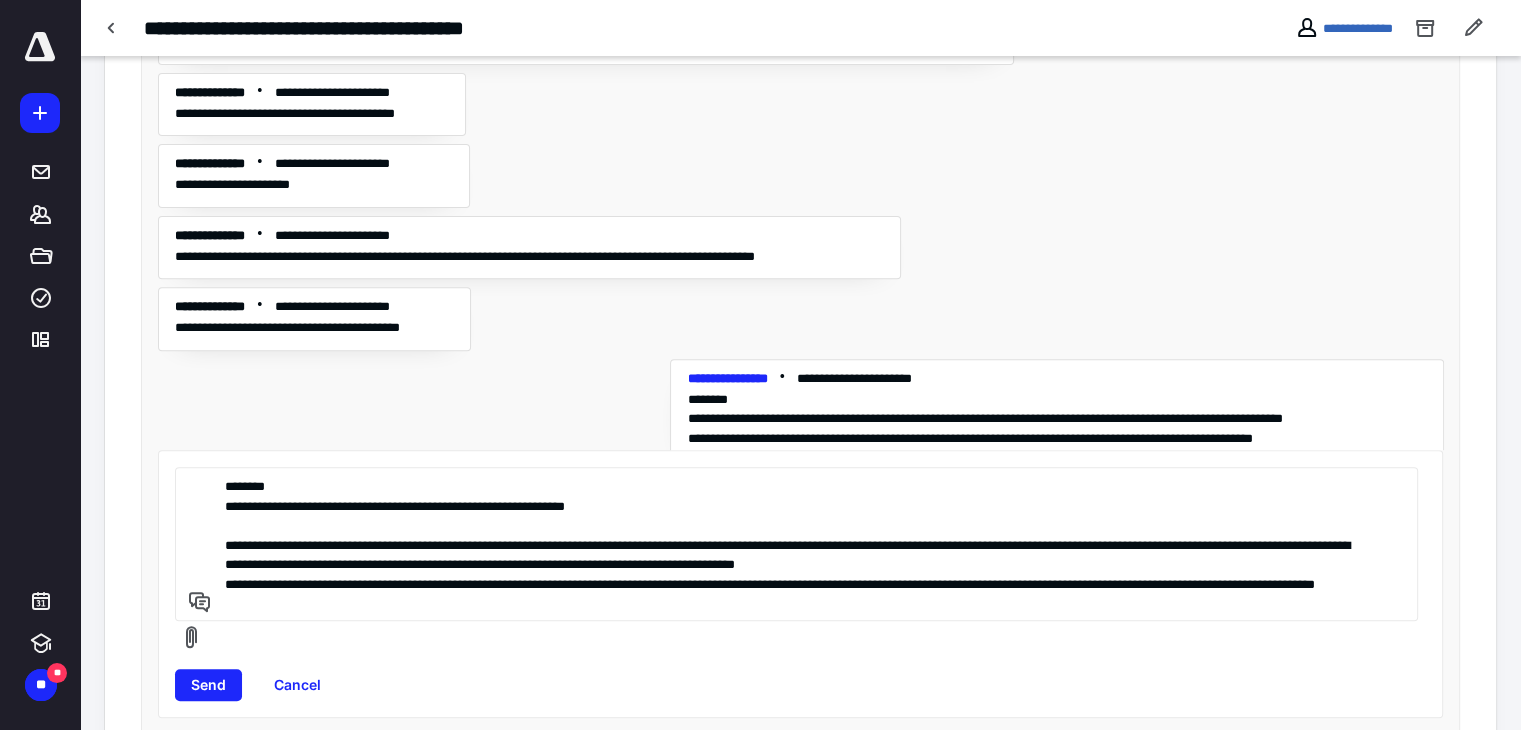 click on "**********" at bounding box center (793, 544) 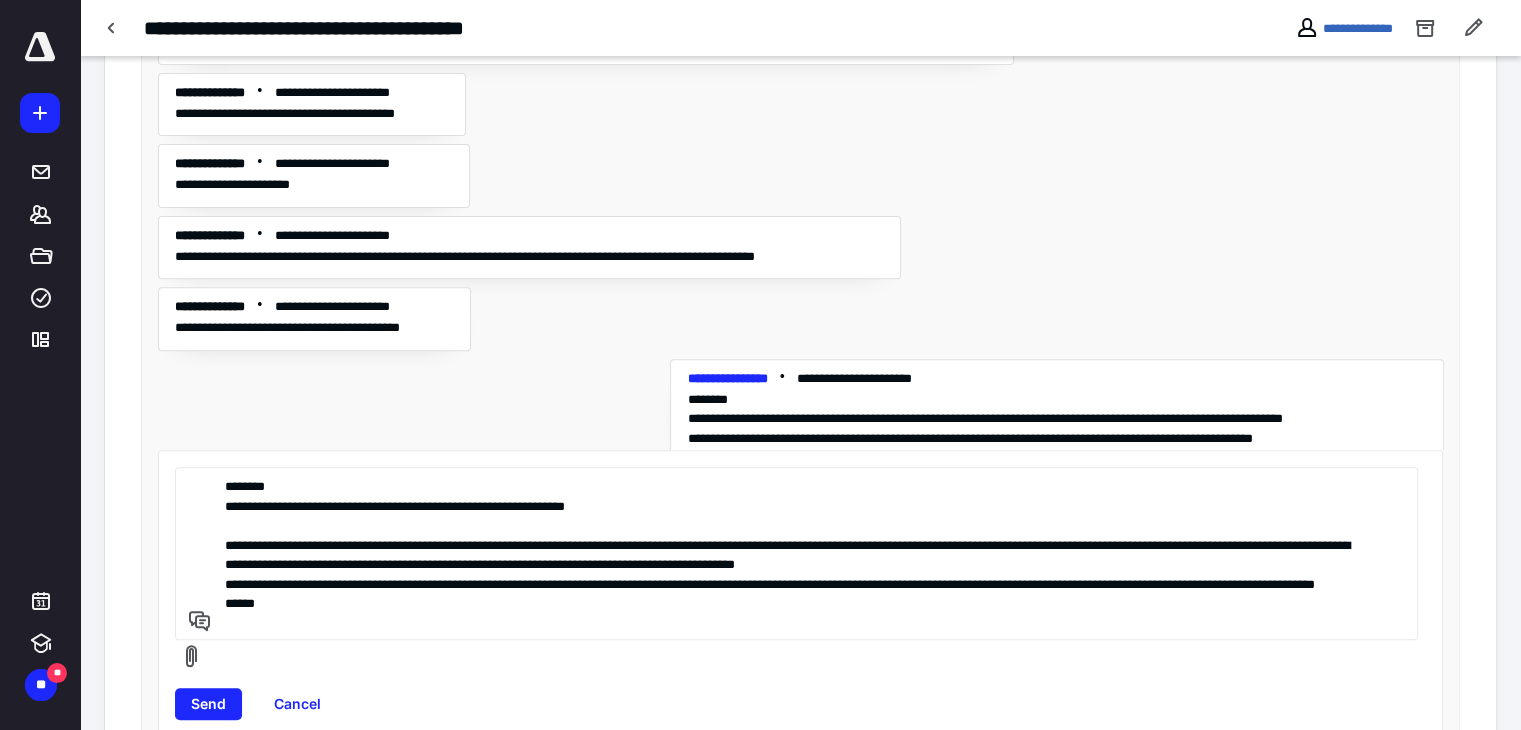 click on "**********" at bounding box center (793, 553) 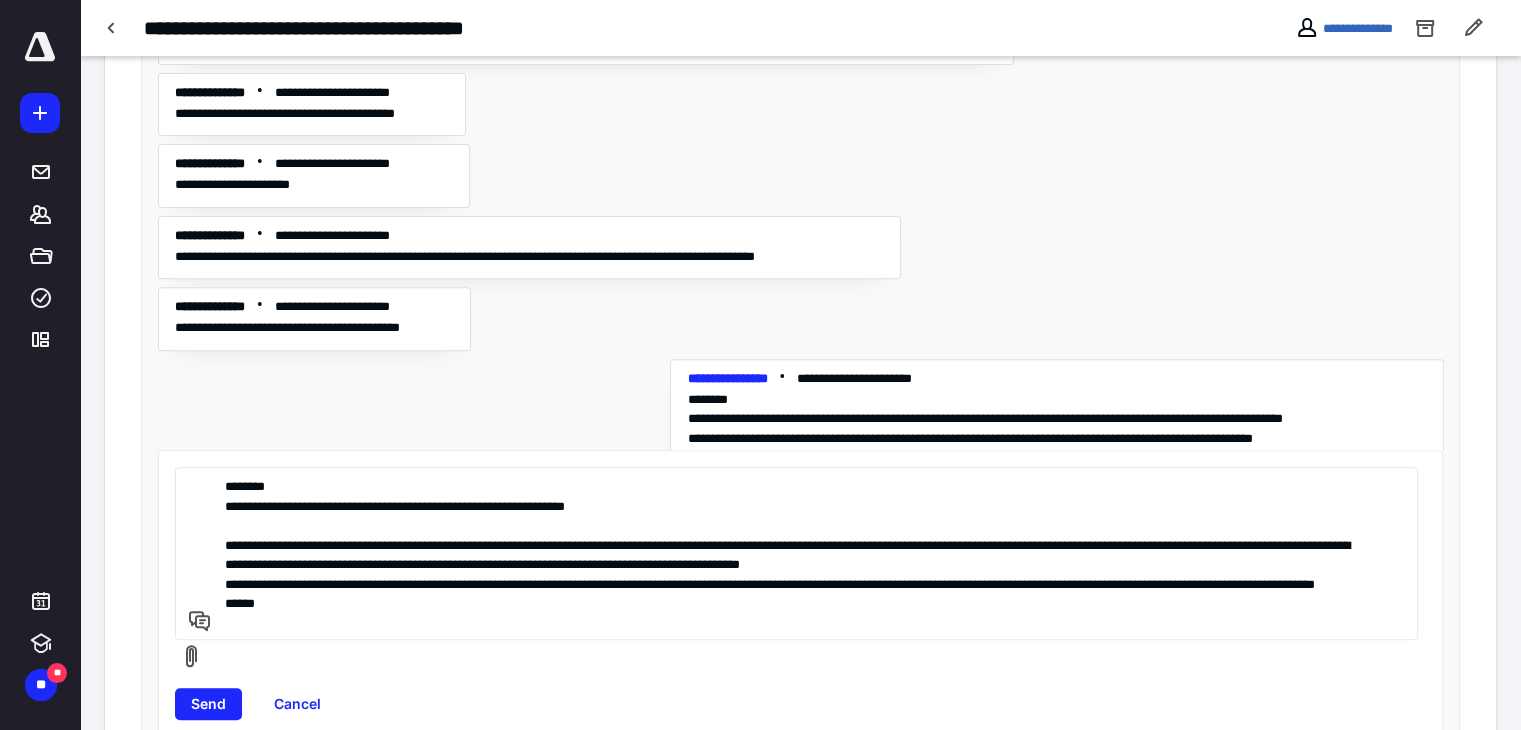 click on "**********" at bounding box center (793, 553) 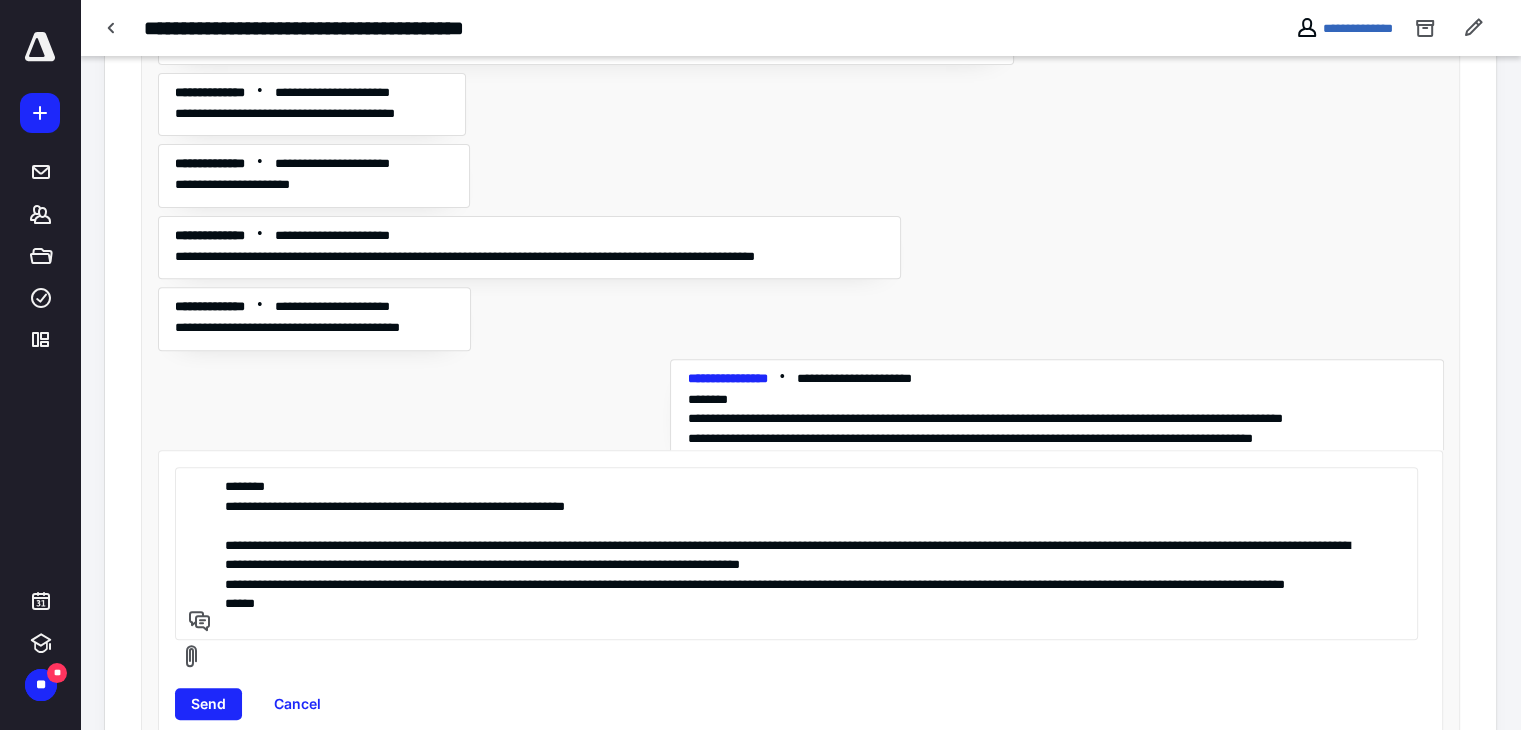 type on "**********" 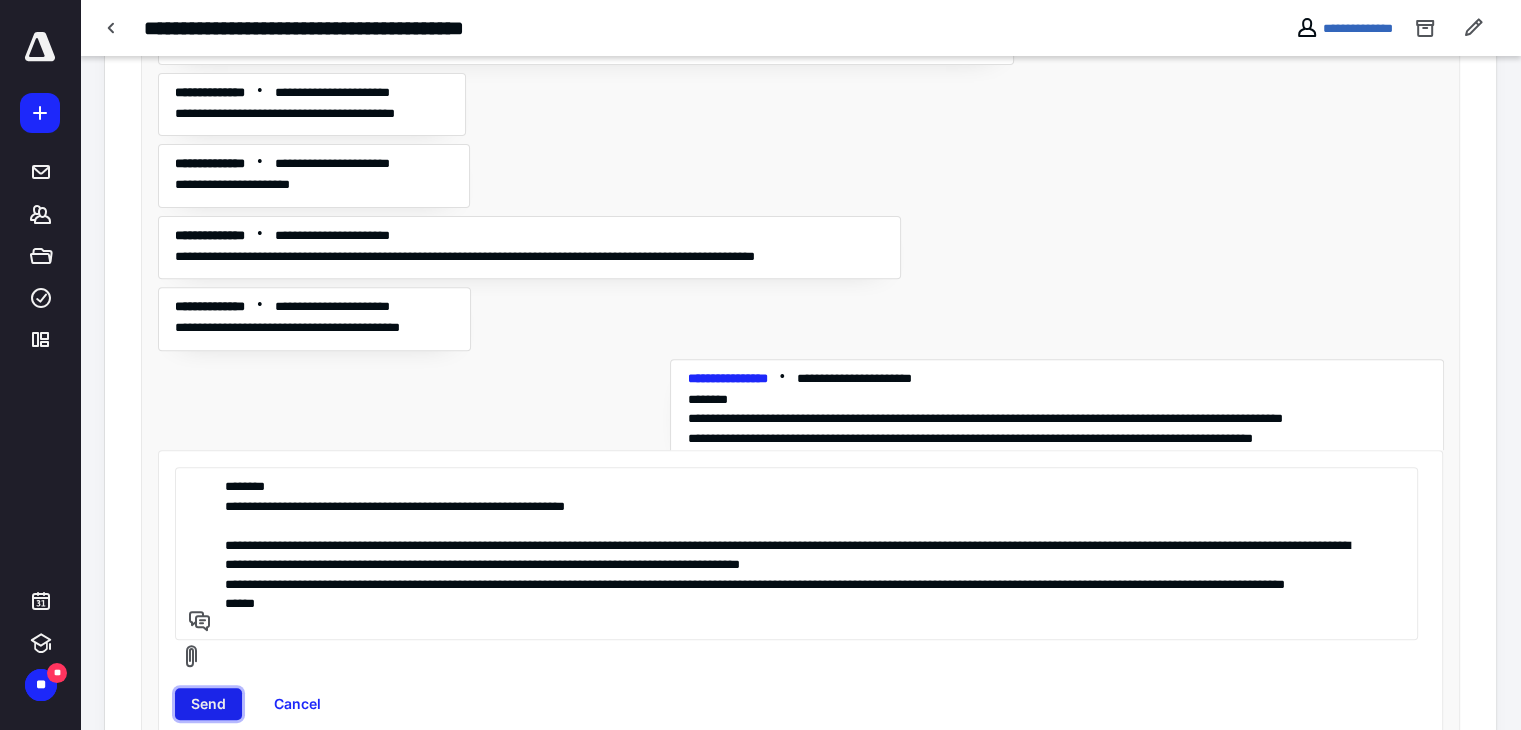 click on "Send" at bounding box center [208, 704] 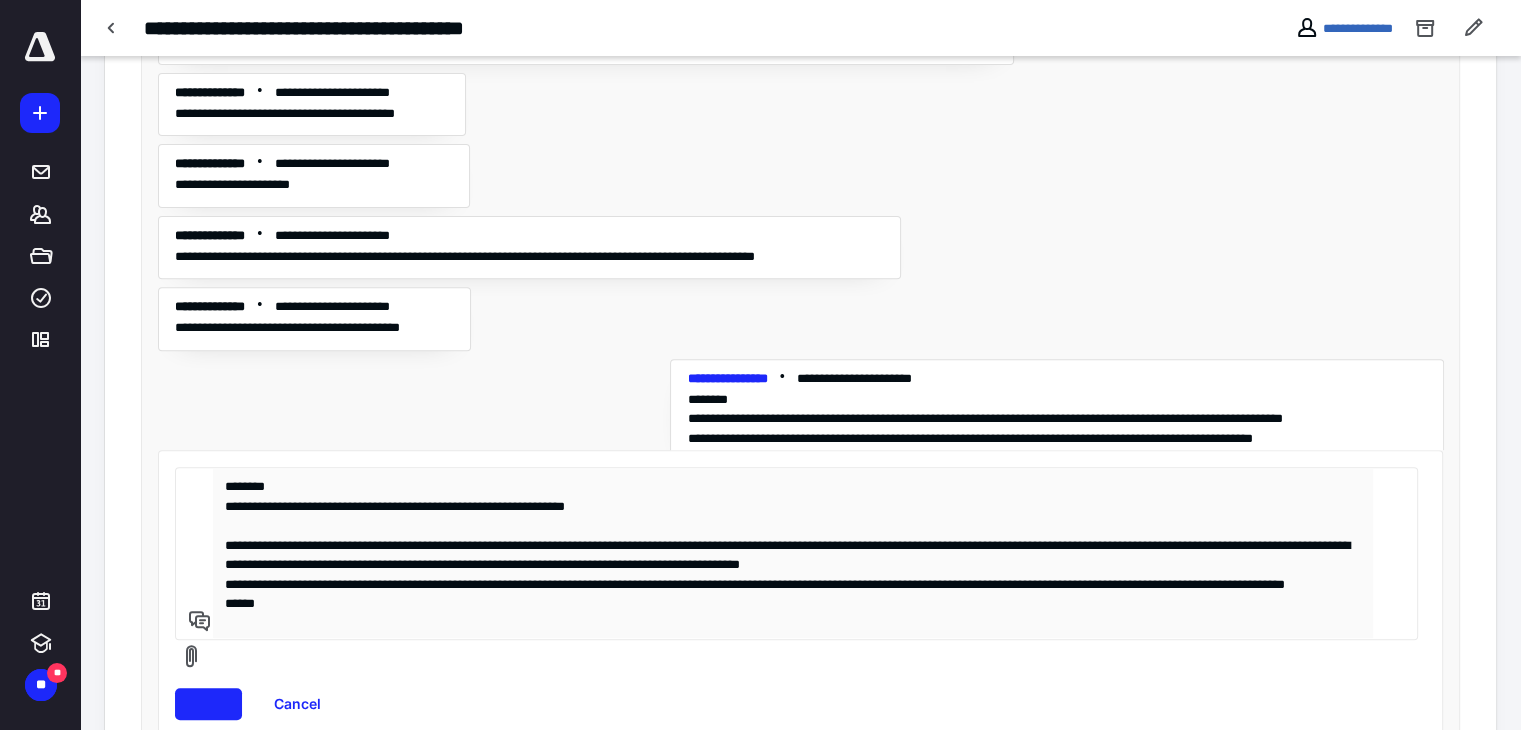 type 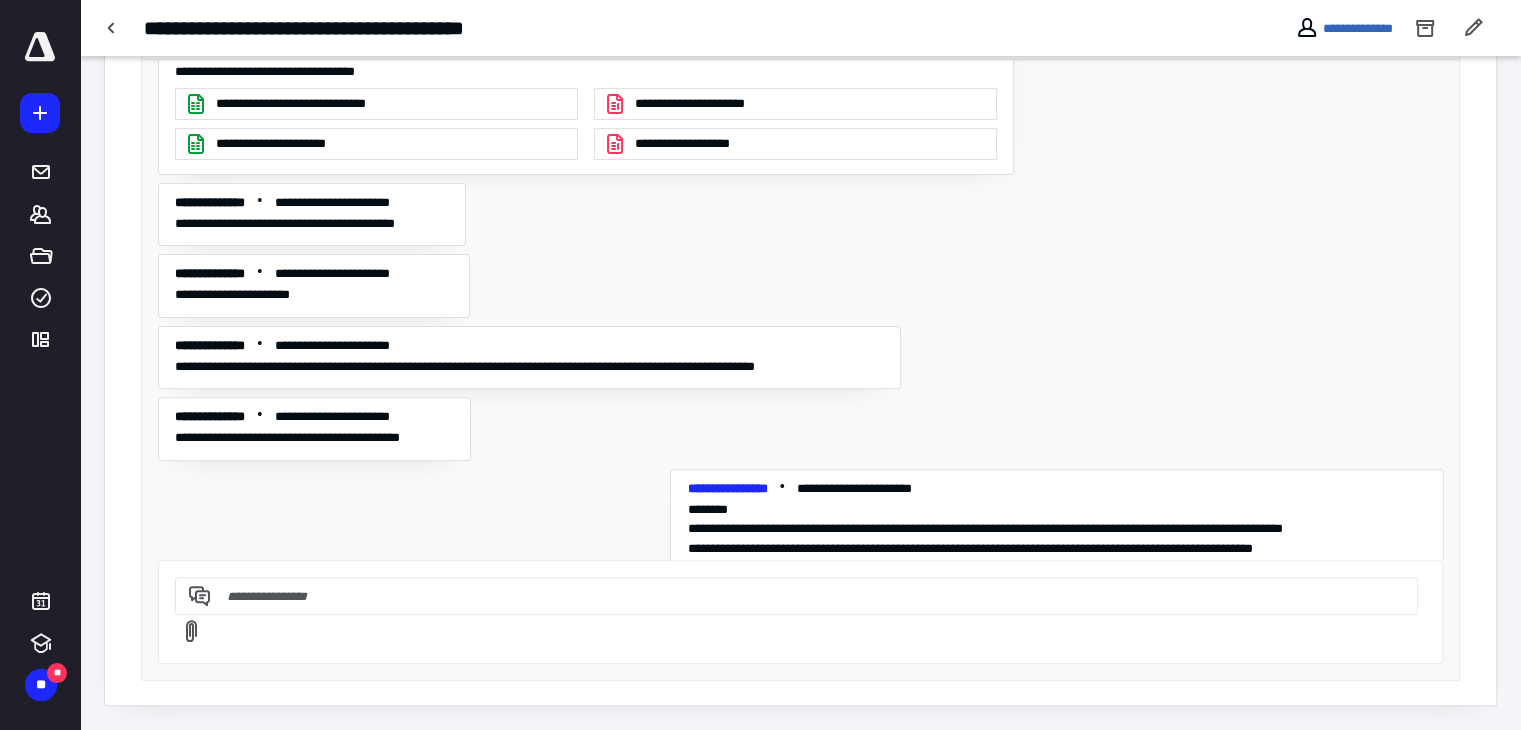 scroll, scrollTop: 536, scrollLeft: 0, axis: vertical 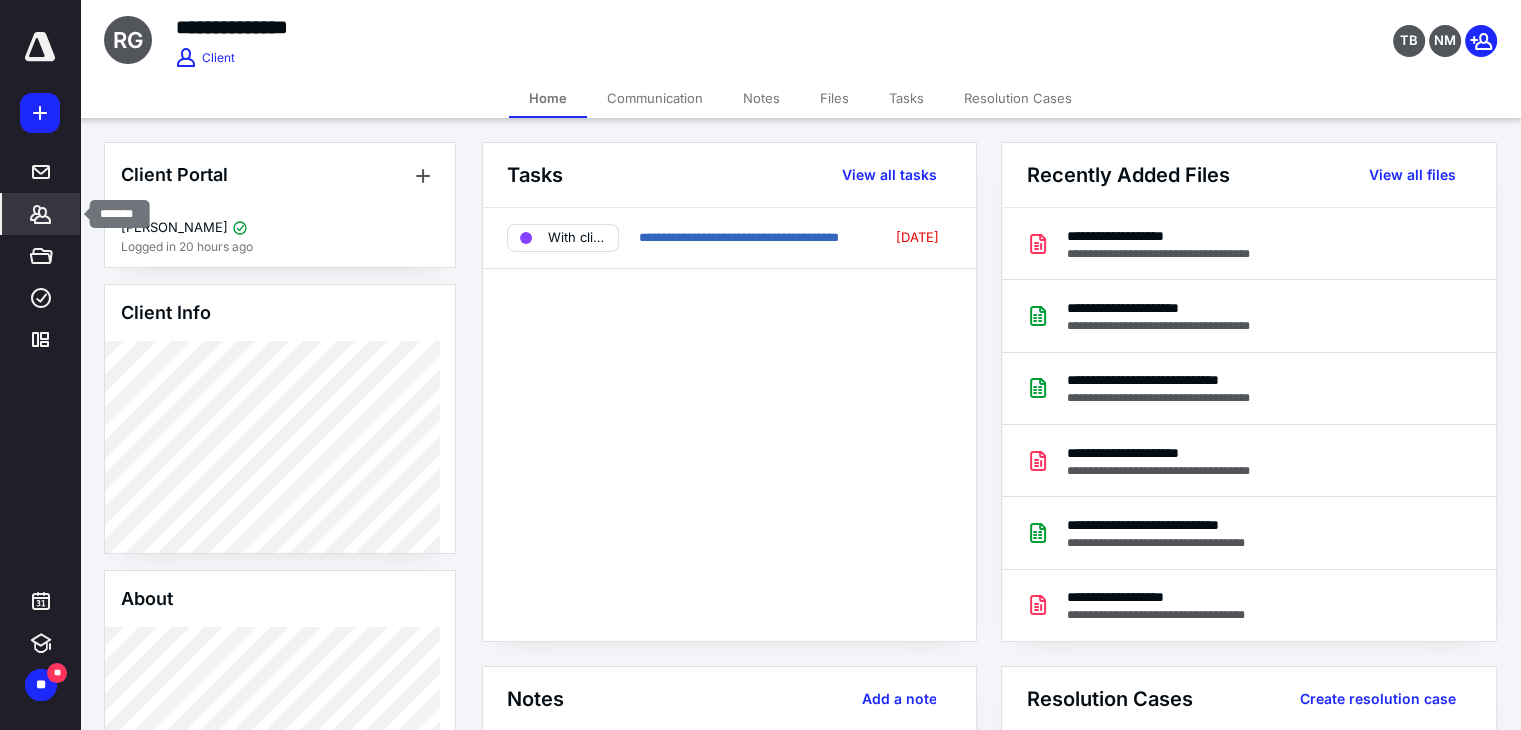 click 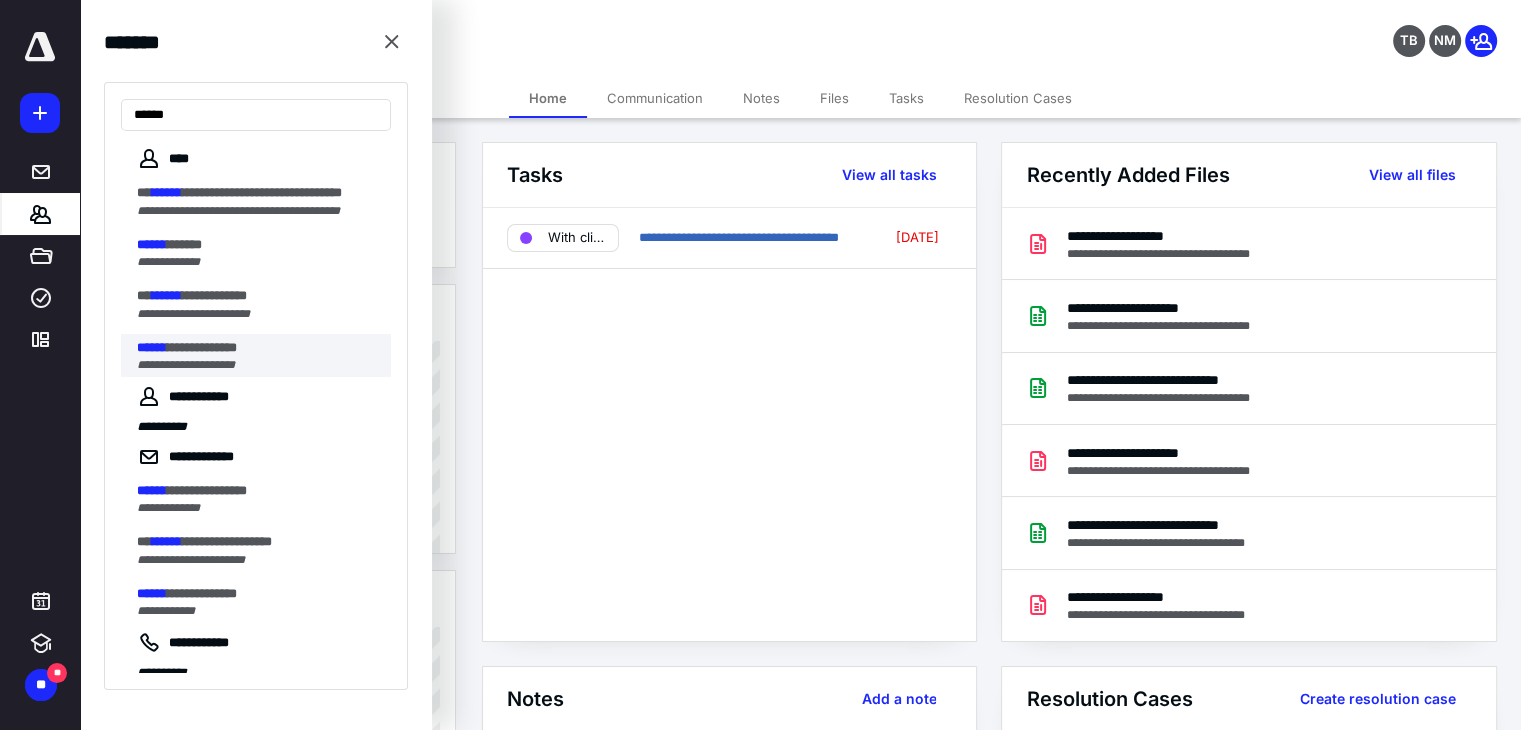 type on "******" 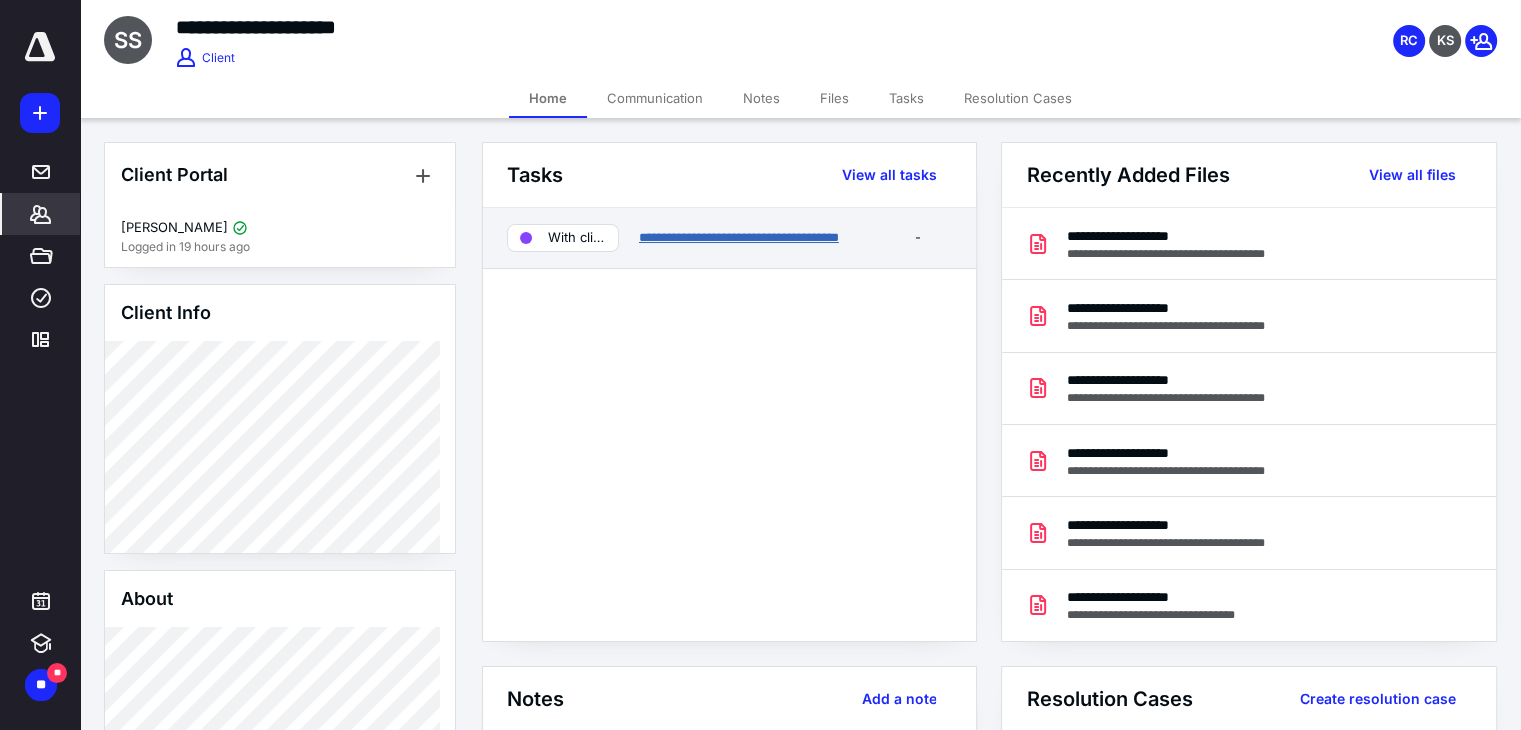 click on "**********" at bounding box center (739, 237) 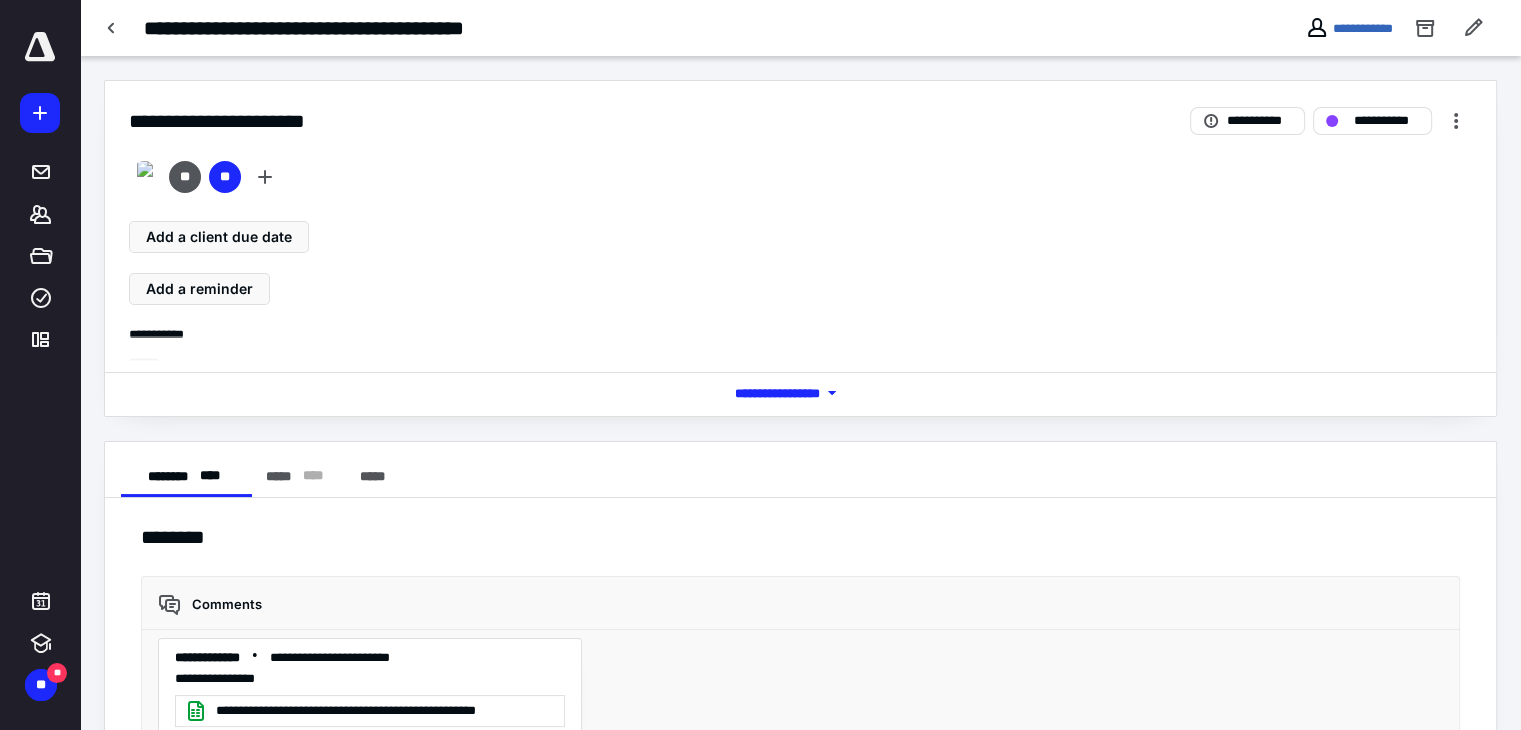 scroll, scrollTop: 5263, scrollLeft: 0, axis: vertical 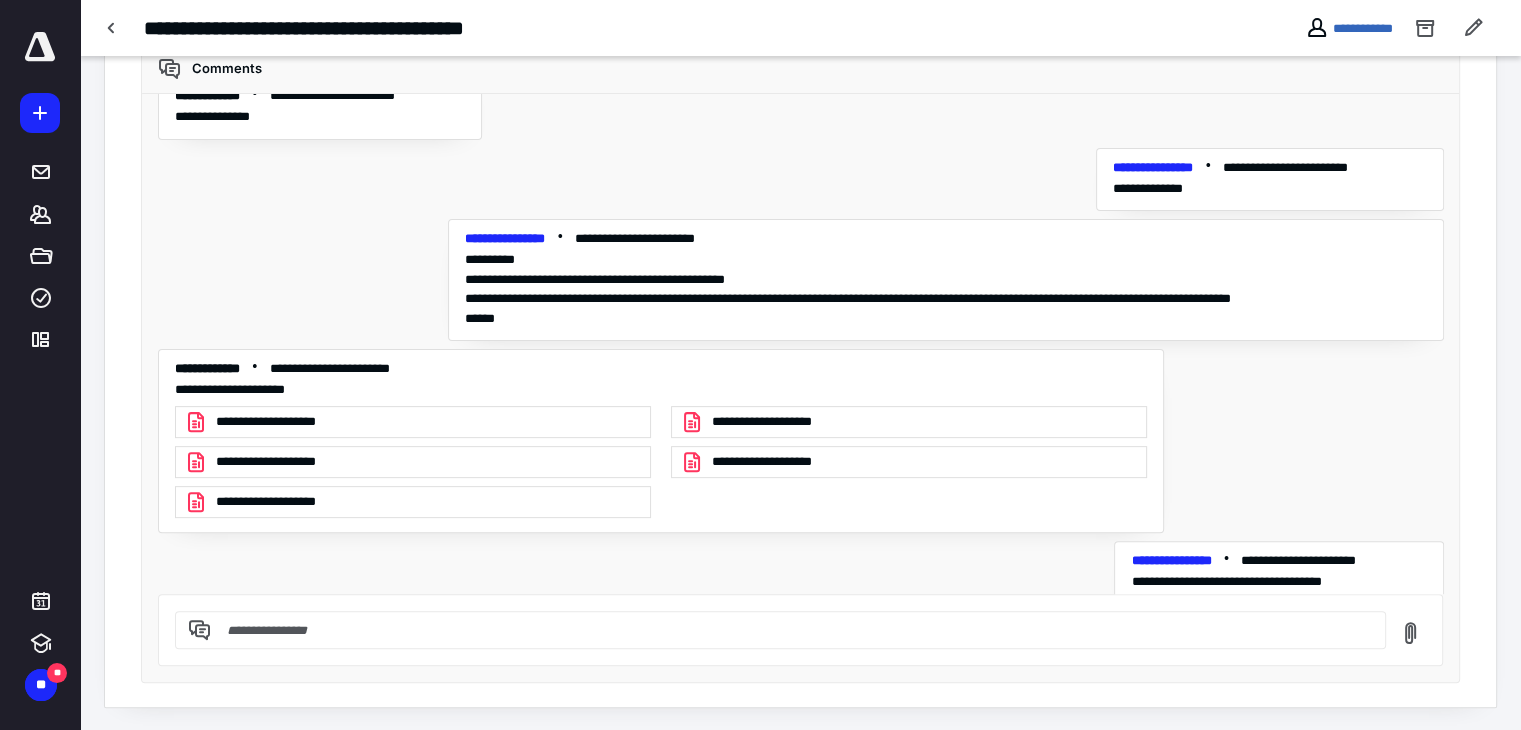 click at bounding box center (792, 630) 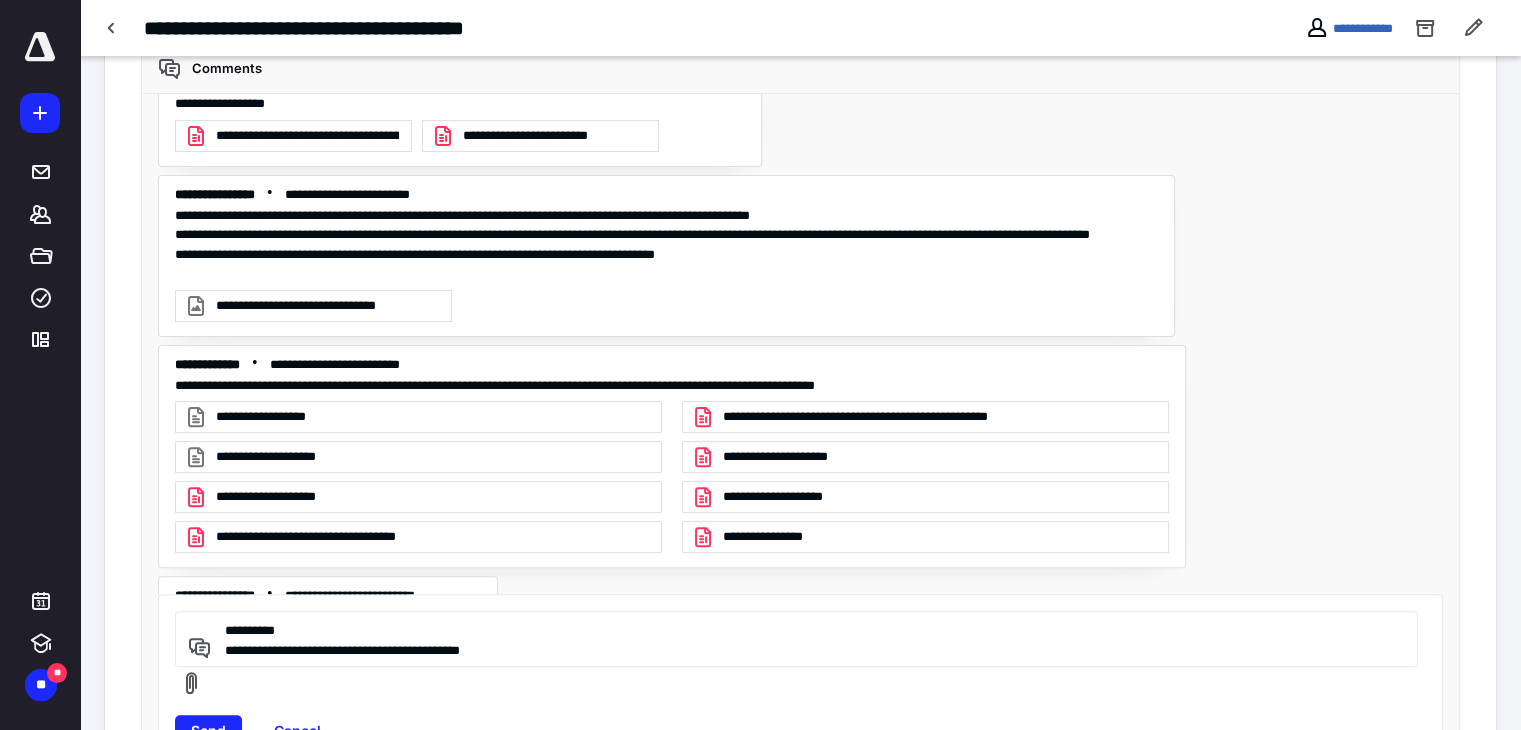 scroll, scrollTop: 1850, scrollLeft: 0, axis: vertical 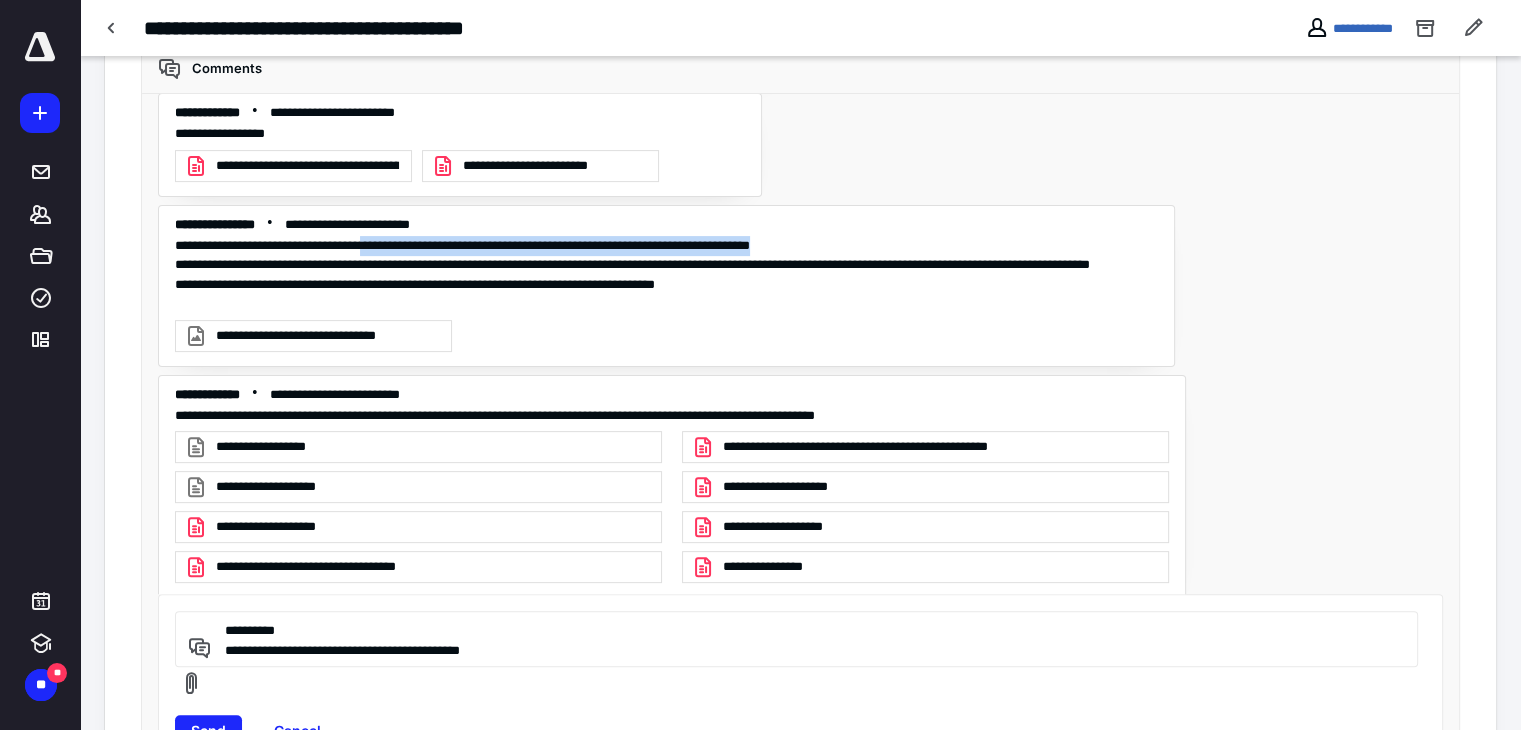 drag, startPoint x: 414, startPoint y: 232, endPoint x: 898, endPoint y: 239, distance: 484.05063 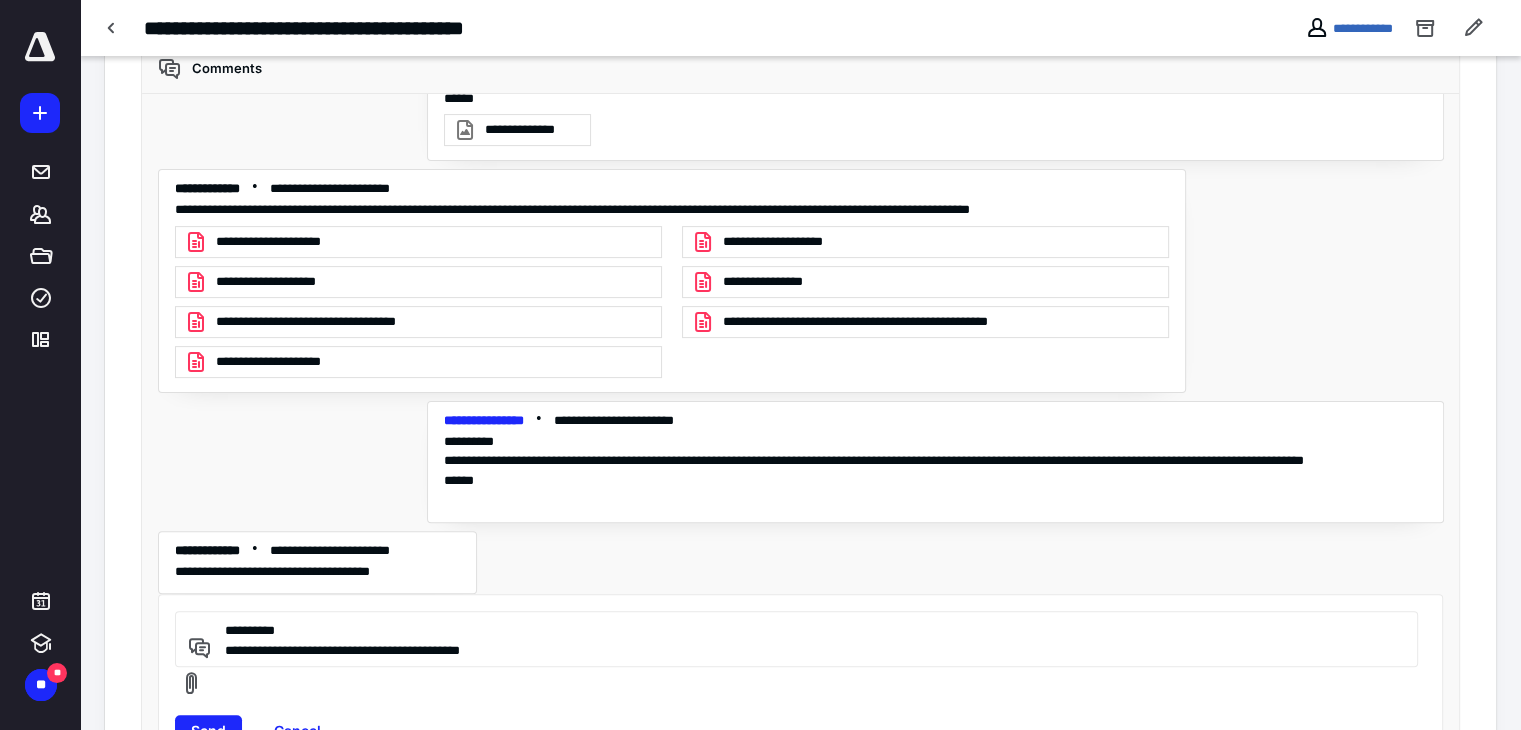 scroll, scrollTop: 5262, scrollLeft: 0, axis: vertical 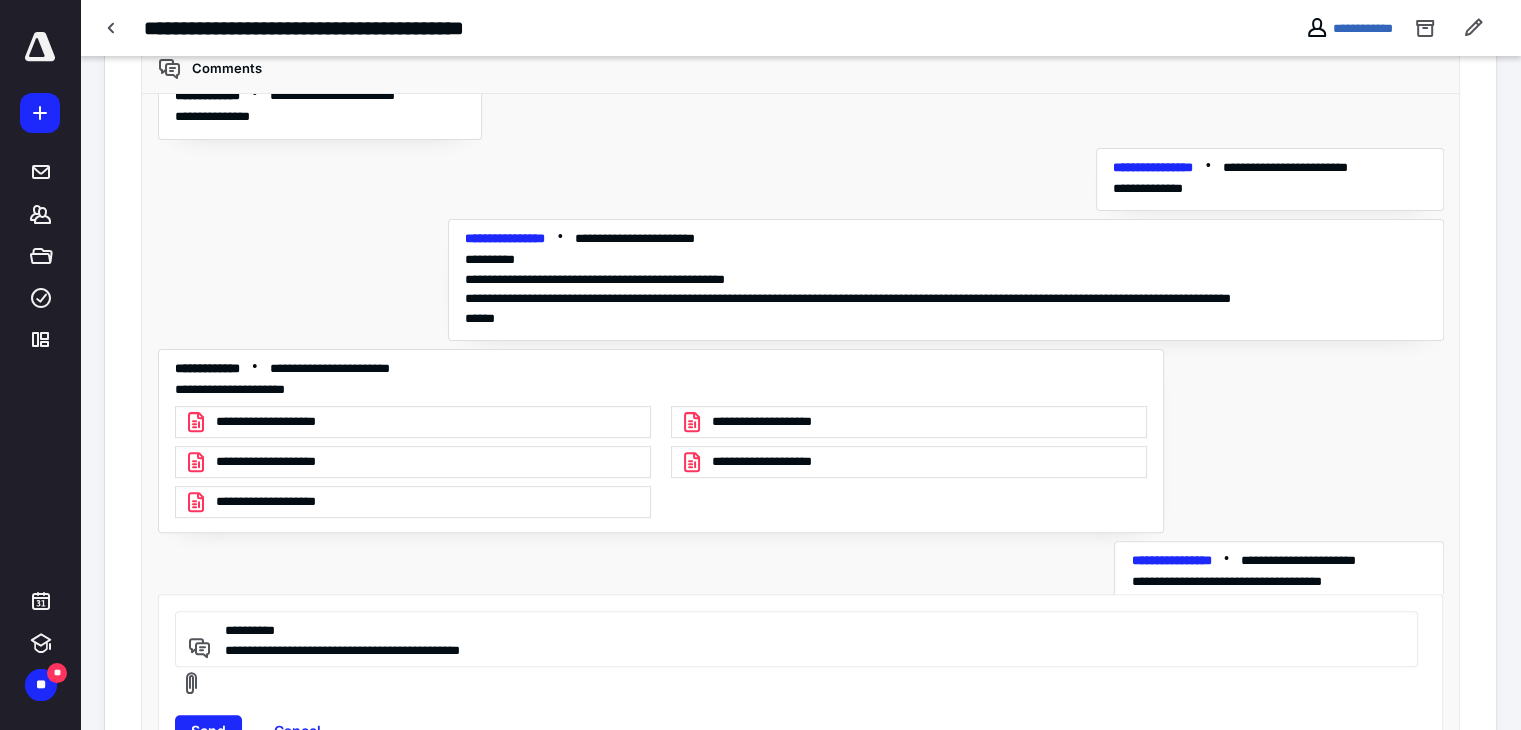 drag, startPoint x: 527, startPoint y: 652, endPoint x: 214, endPoint y: 653, distance: 313.0016 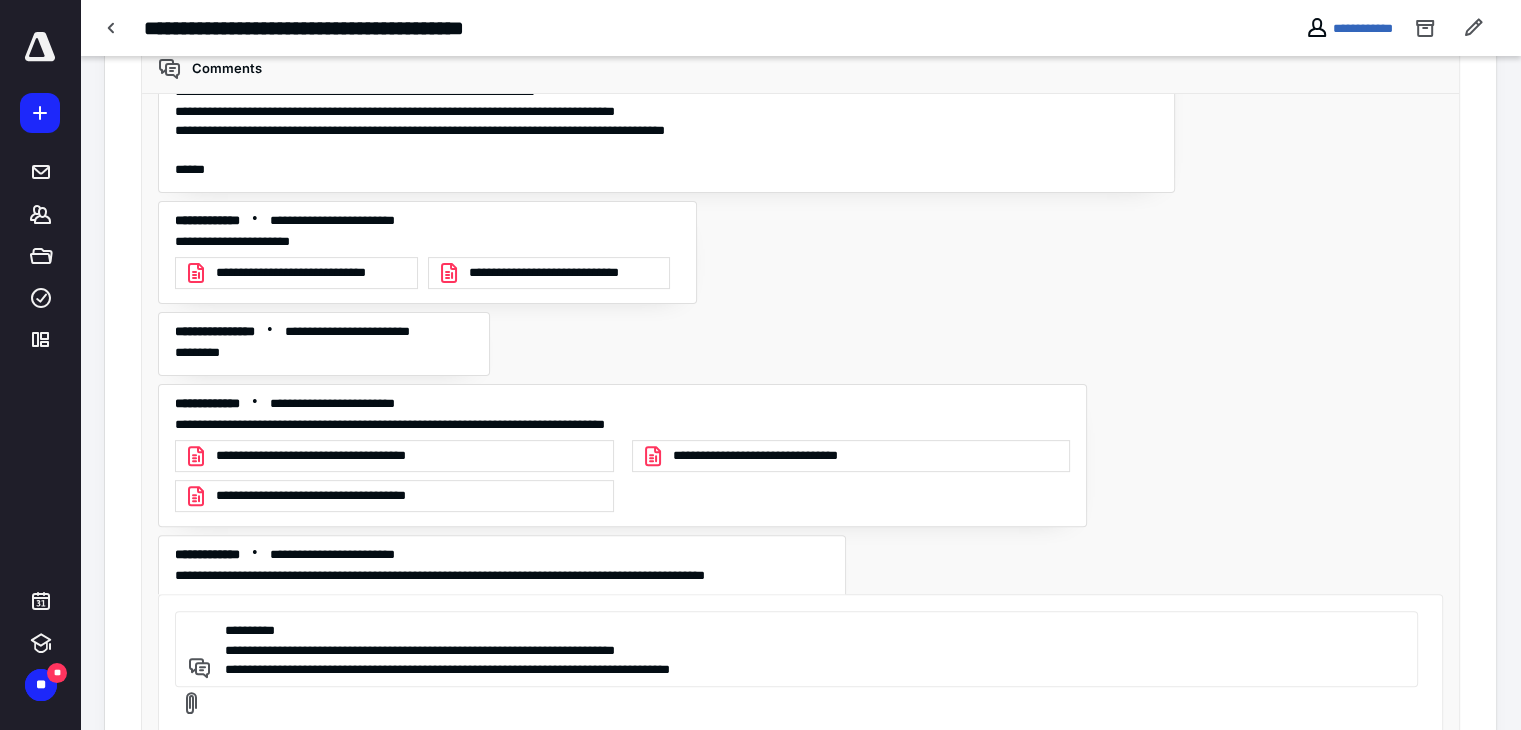 scroll, scrollTop: 12, scrollLeft: 0, axis: vertical 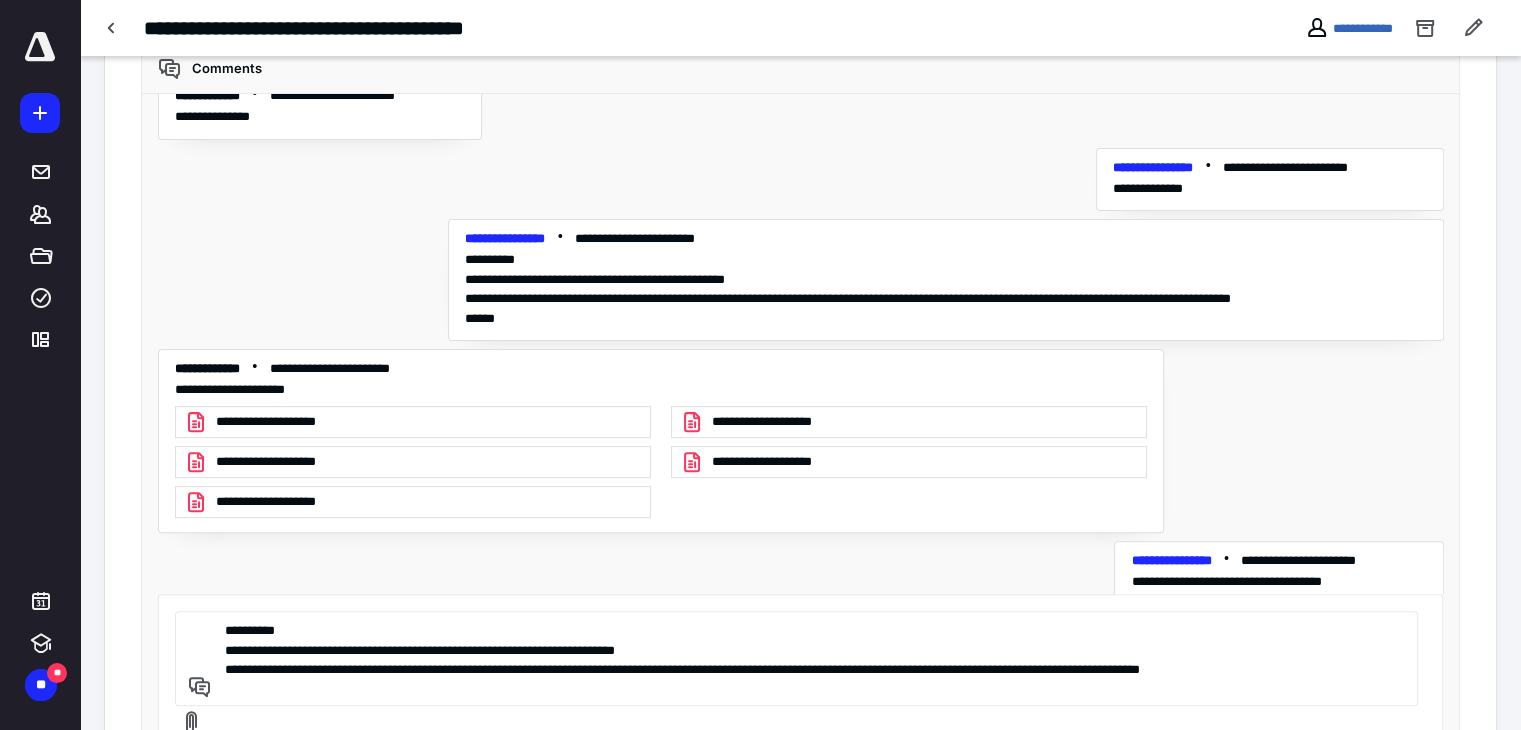 click on "**********" at bounding box center [793, 658] 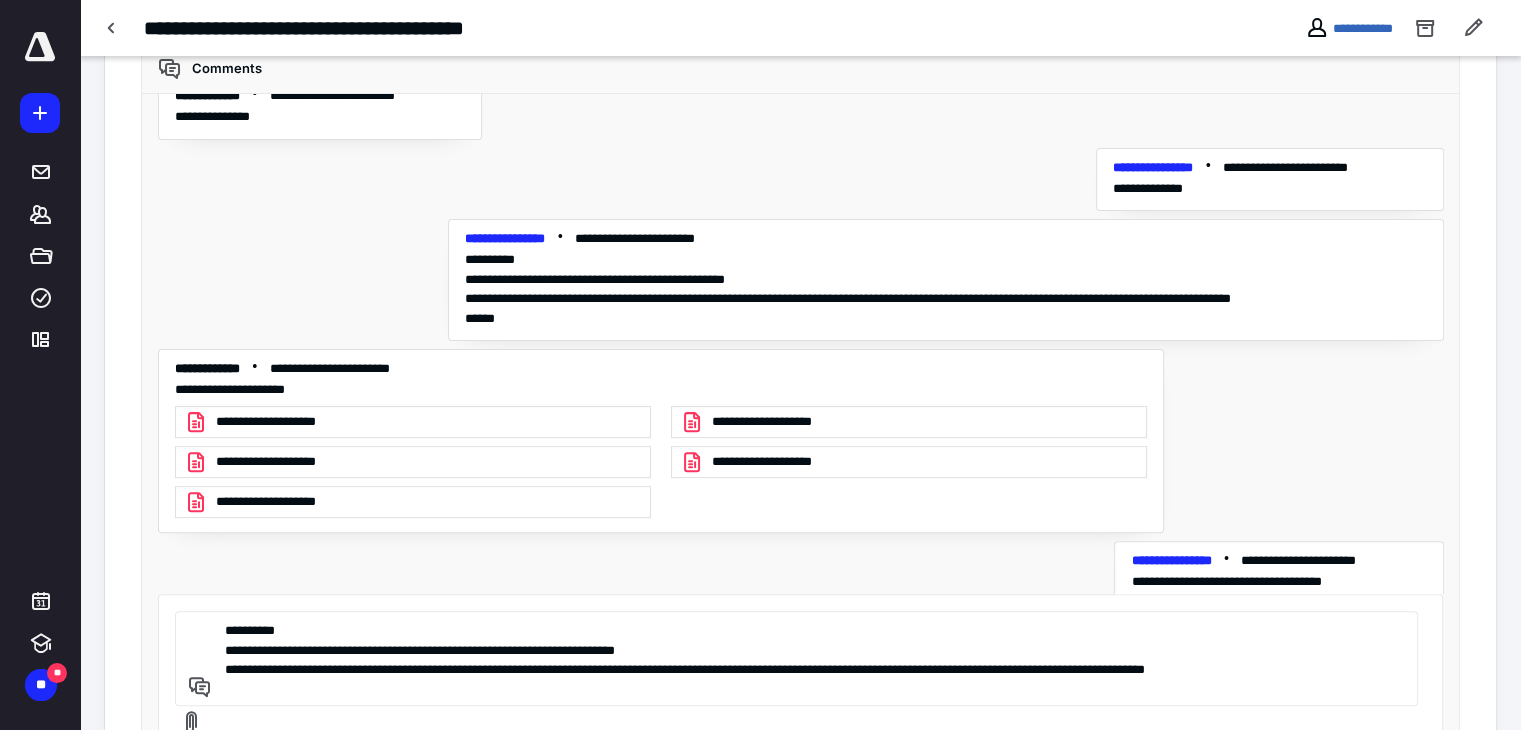 click on "**********" at bounding box center (793, 658) 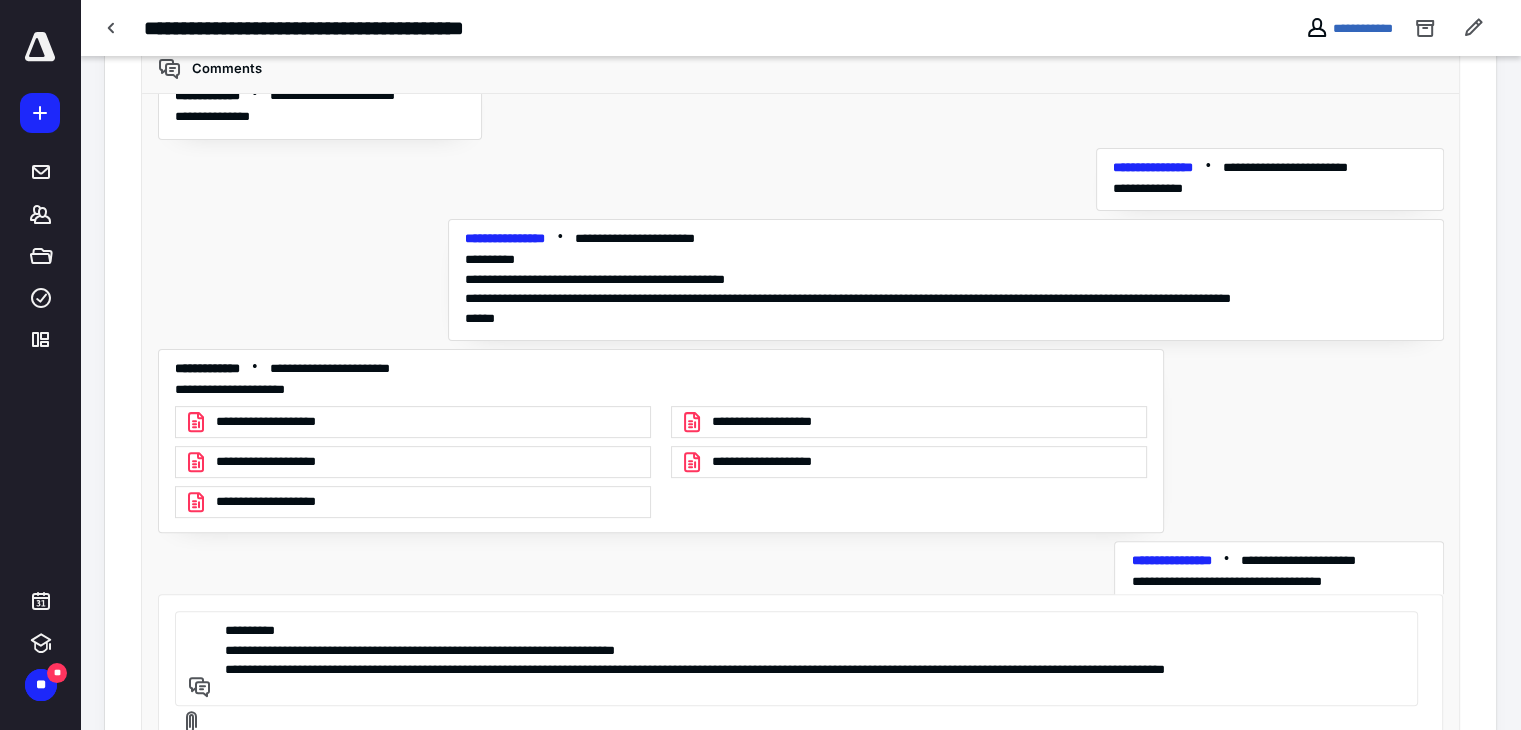 click on "**********" at bounding box center (793, 658) 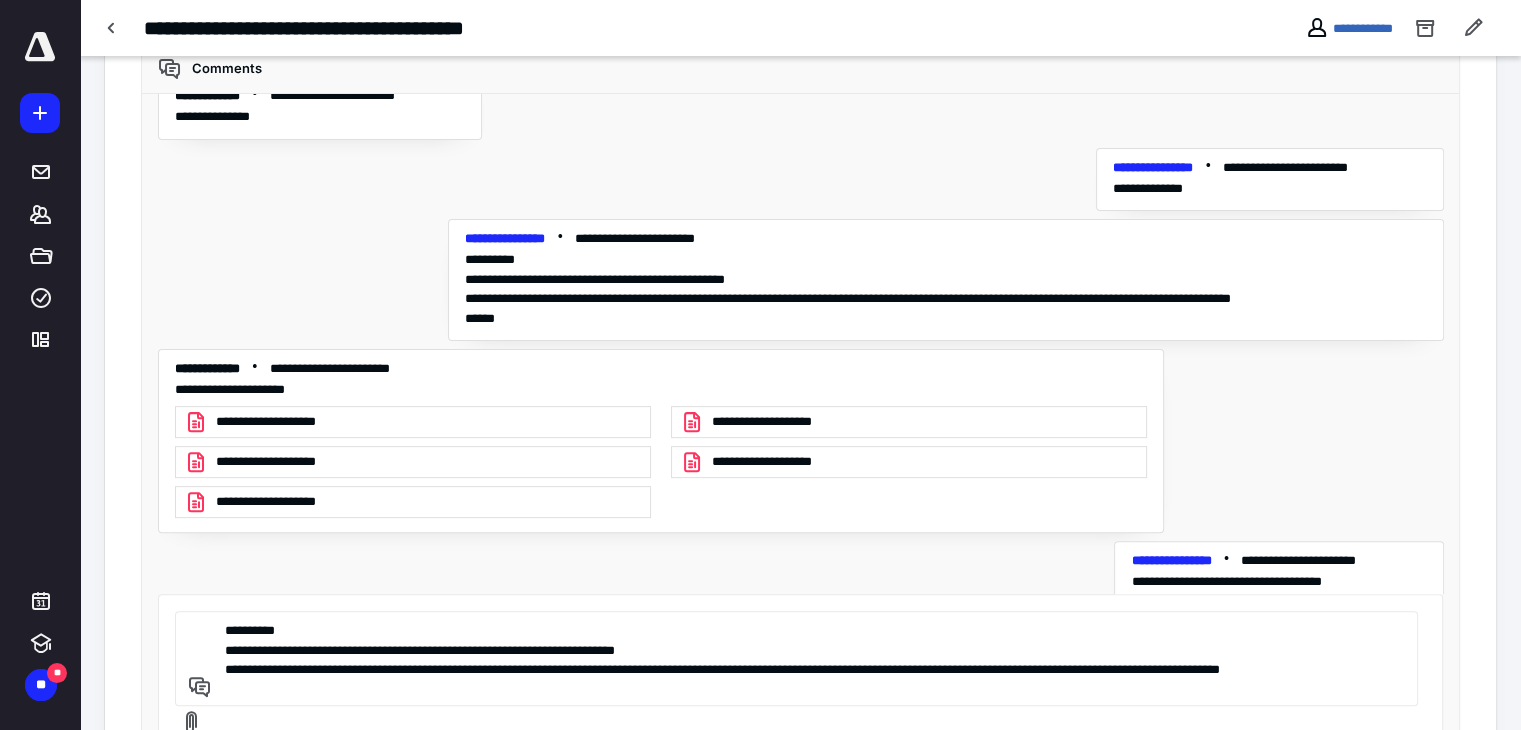 click on "**********" at bounding box center [793, 658] 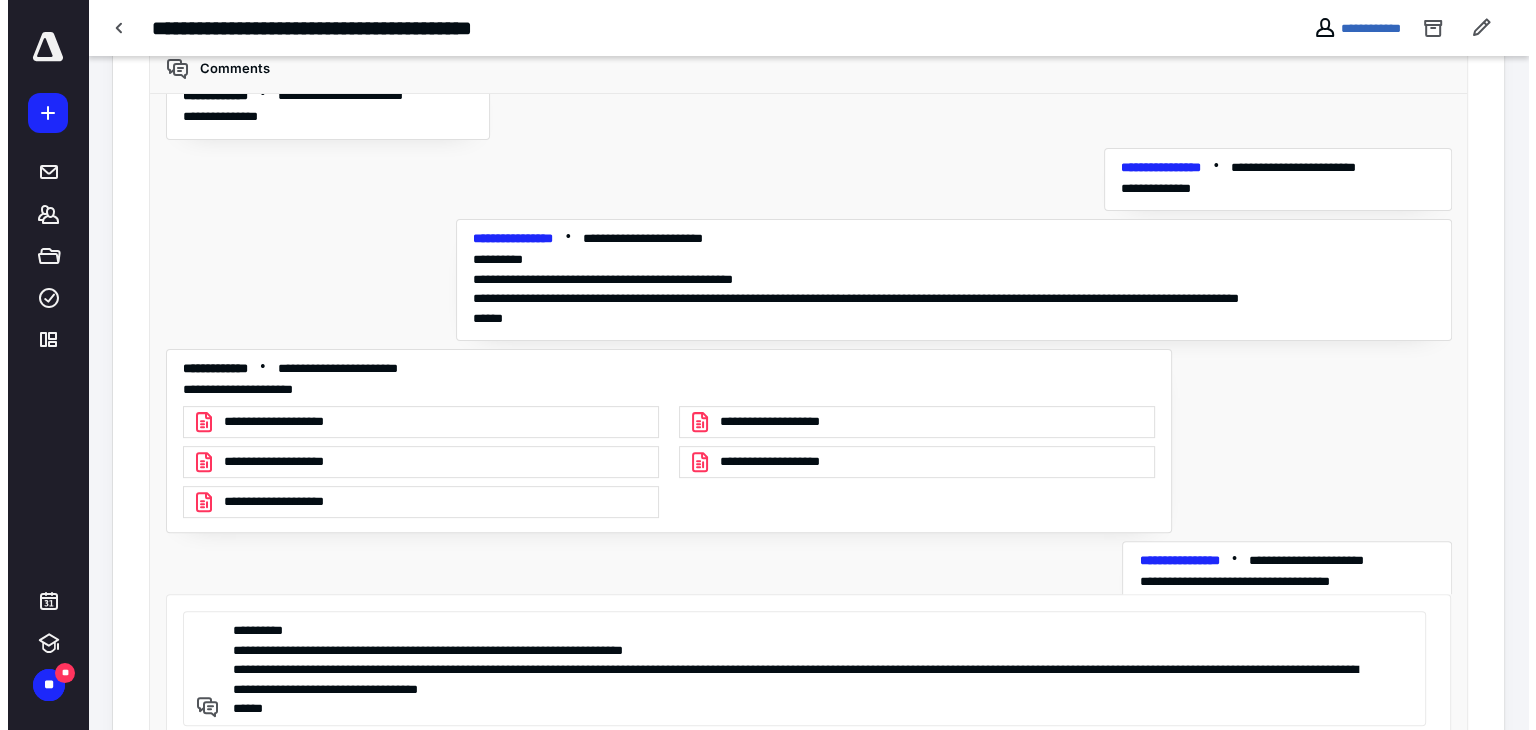 scroll, scrollTop: 661, scrollLeft: 0, axis: vertical 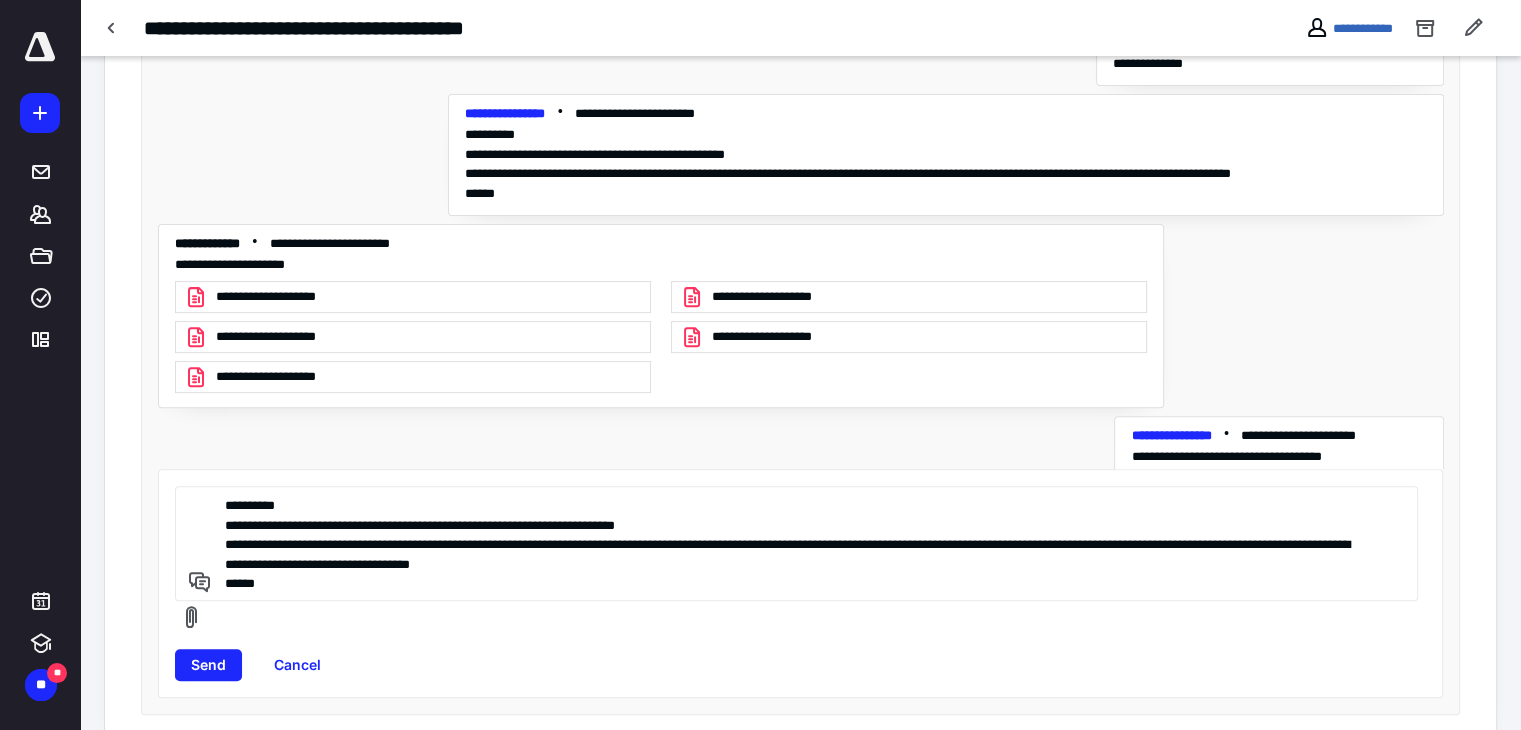 type on "**********" 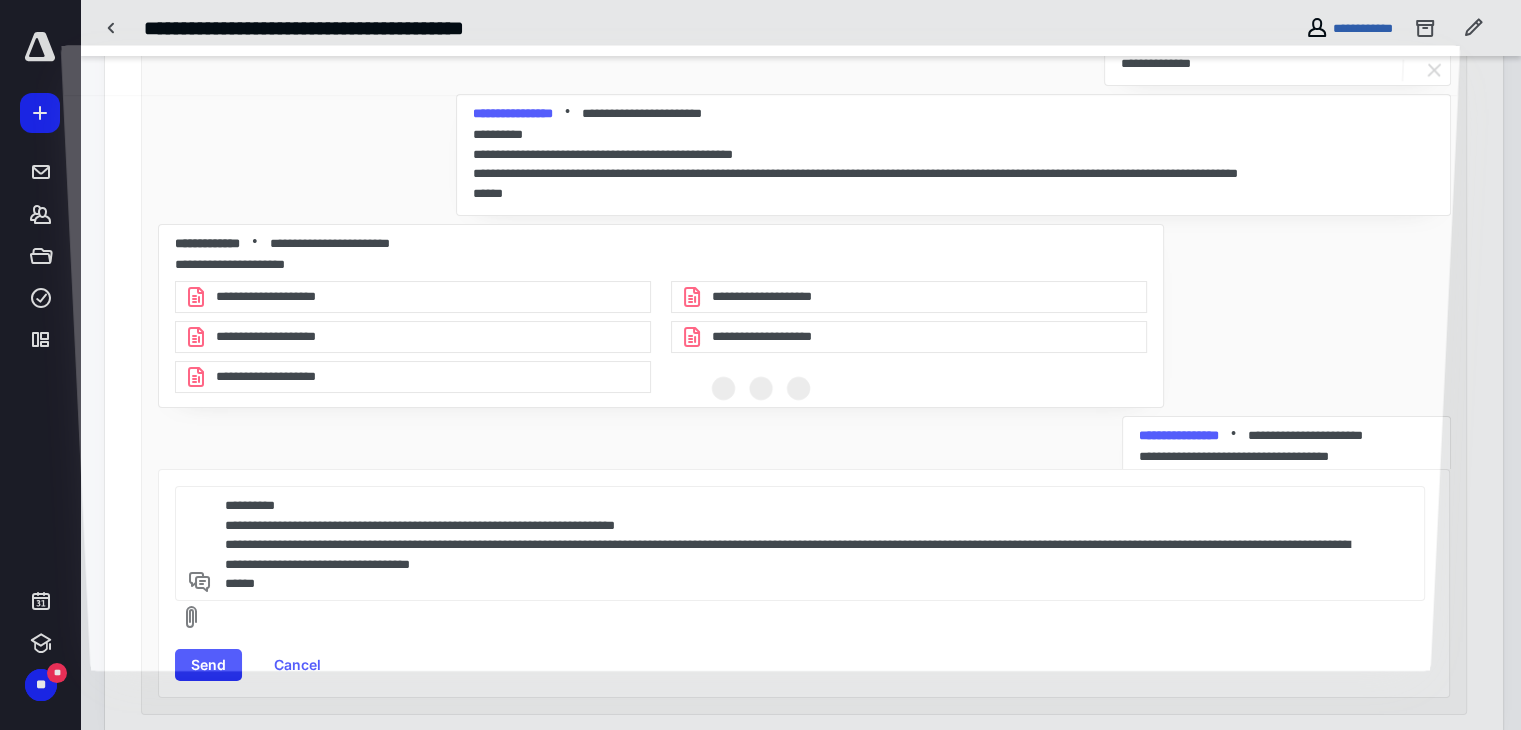 click at bounding box center [760, 383] 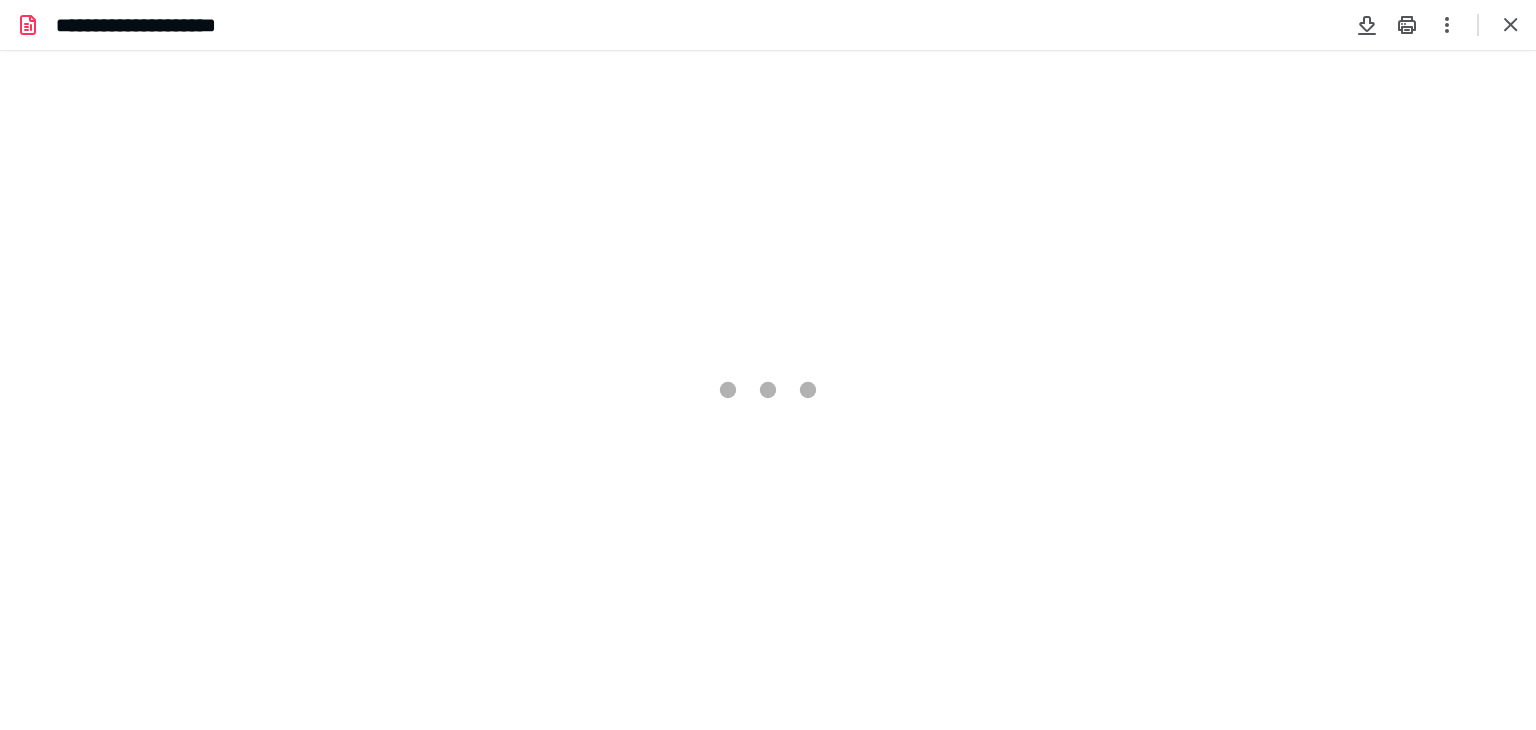 scroll, scrollTop: 0, scrollLeft: 0, axis: both 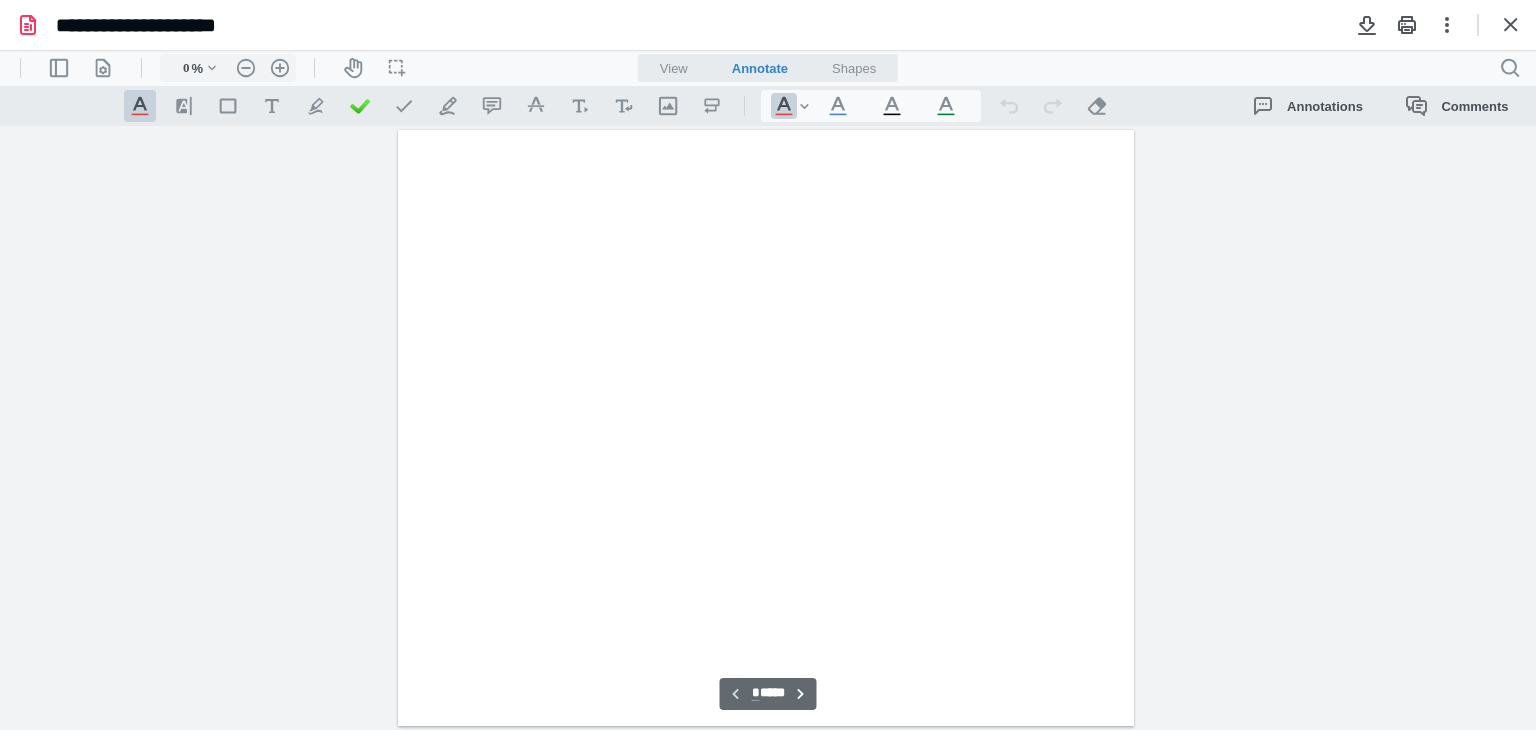 type on "98" 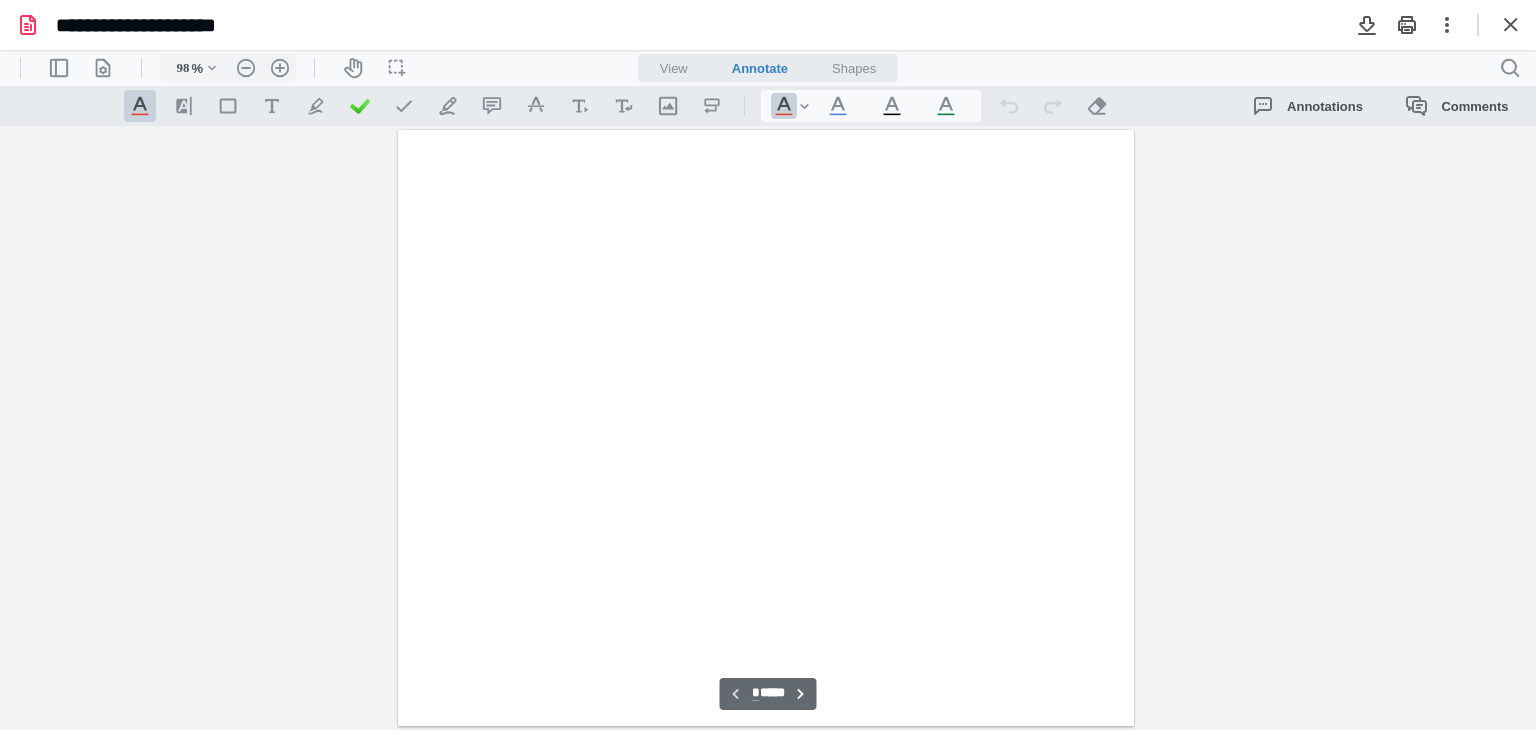 scroll, scrollTop: 80, scrollLeft: 0, axis: vertical 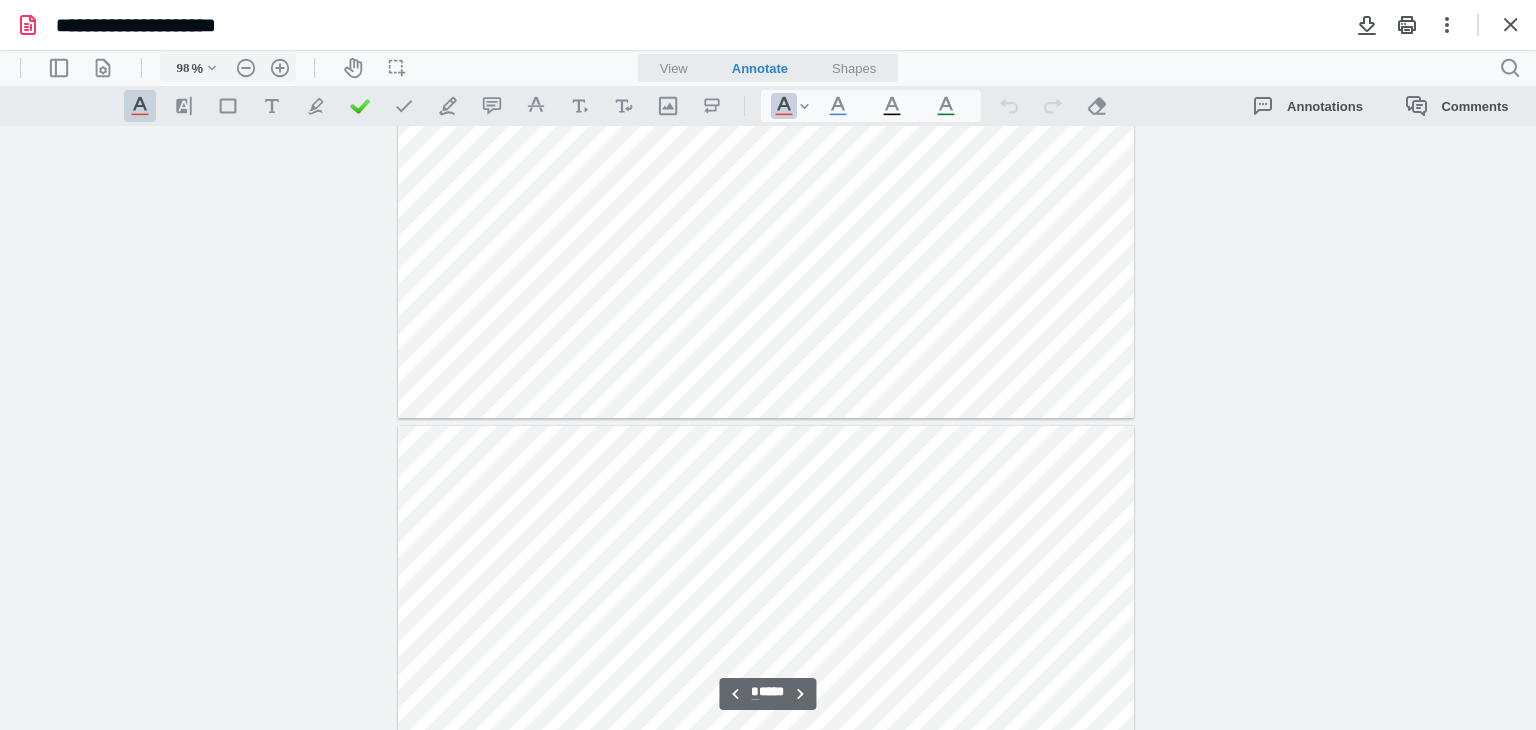 type on "*" 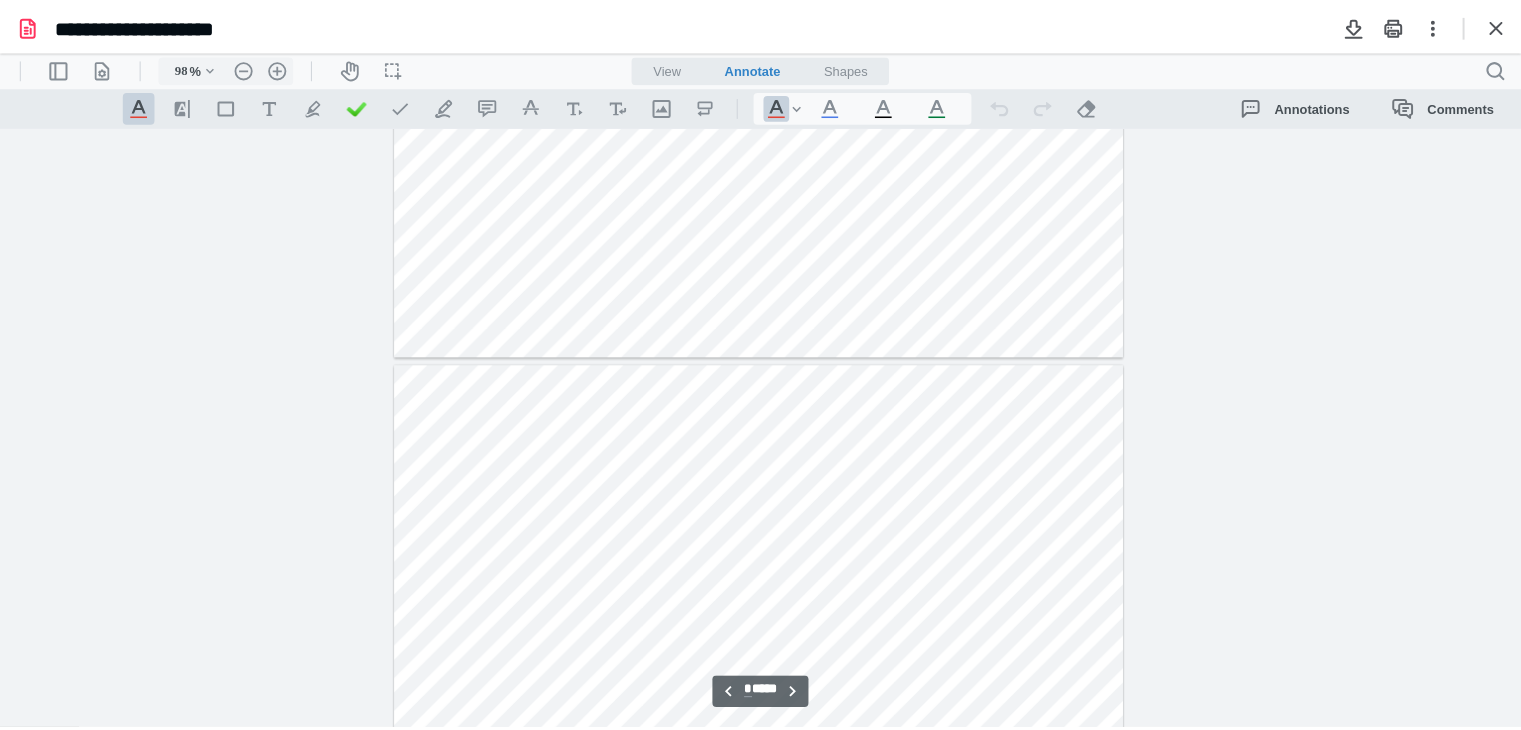 scroll, scrollTop: 1553, scrollLeft: 0, axis: vertical 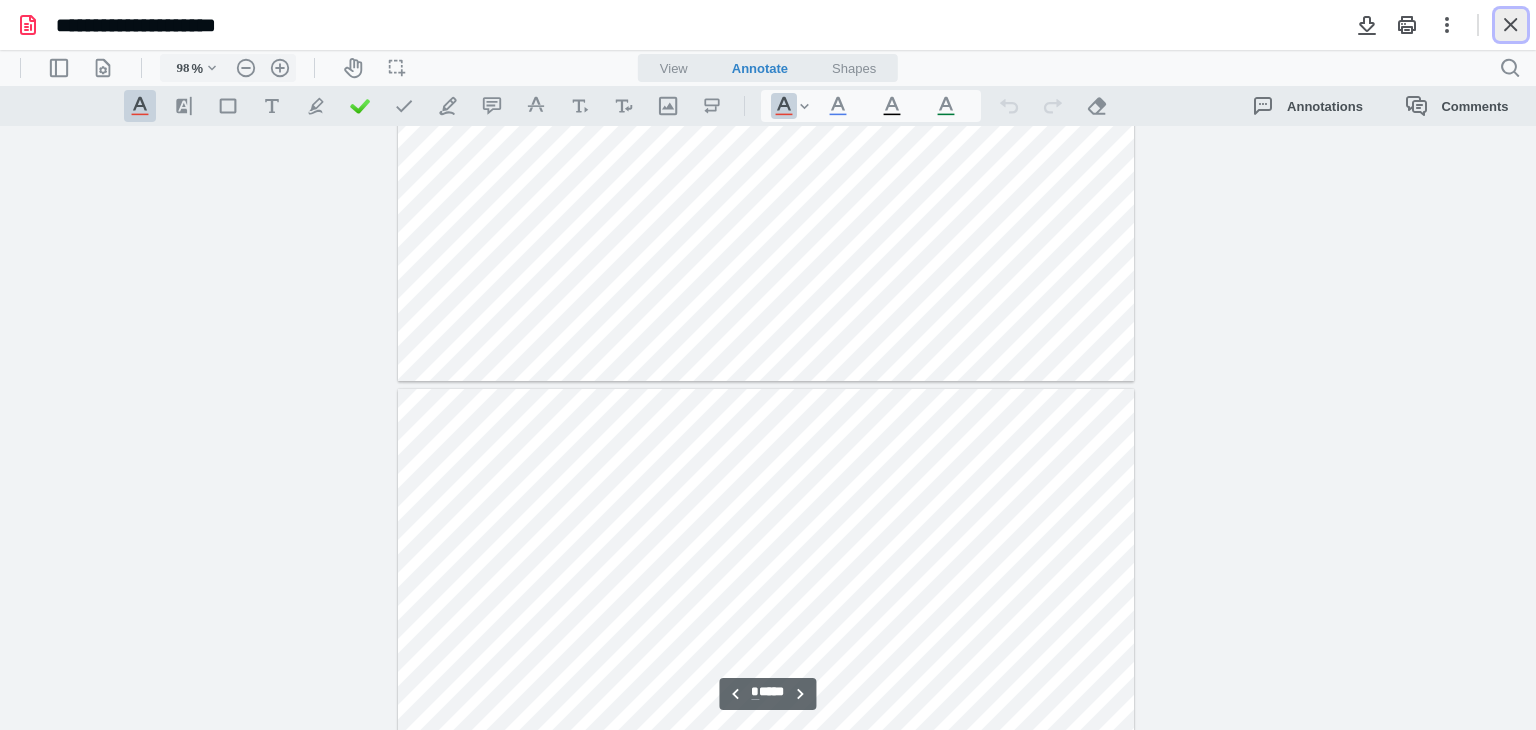 click at bounding box center [1511, 25] 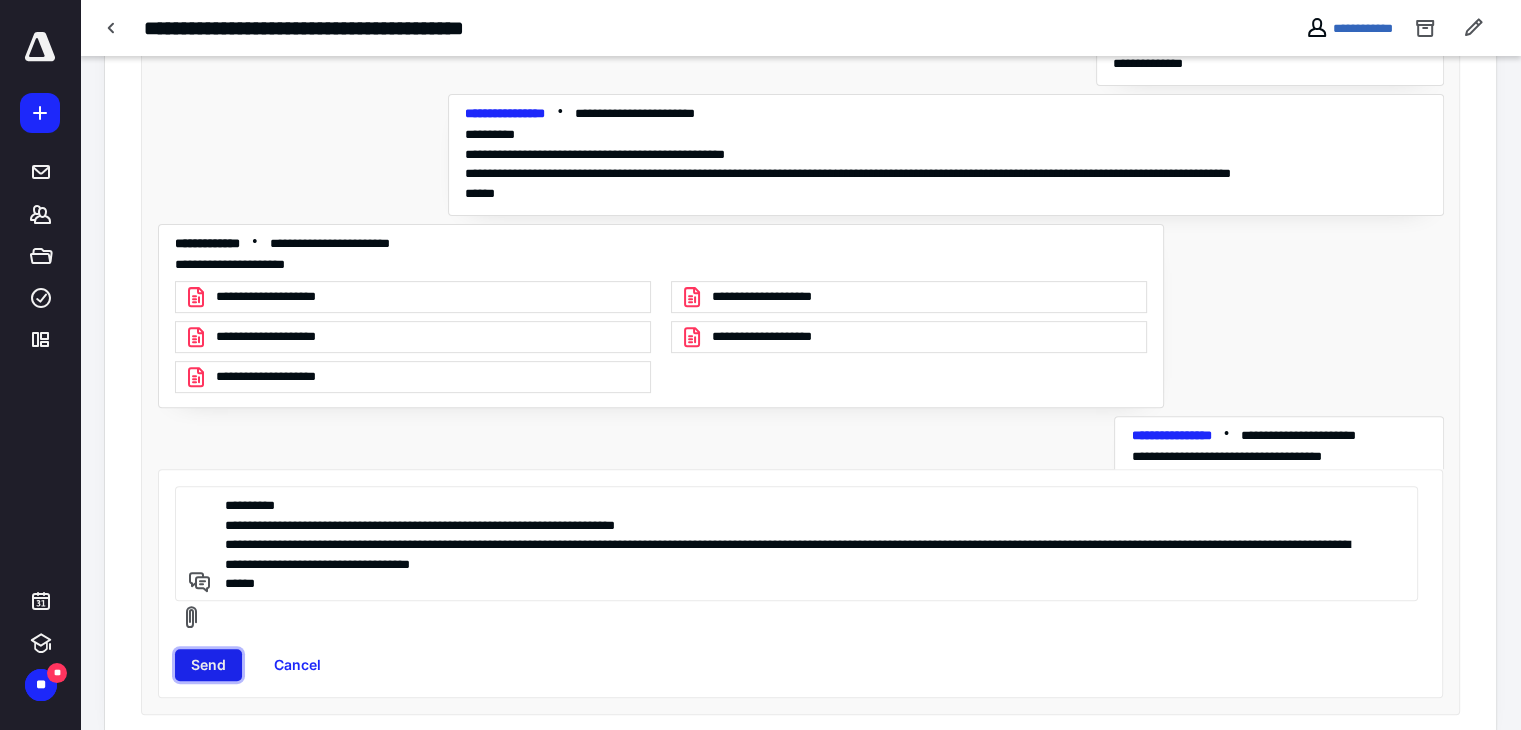 click on "Send" at bounding box center (208, 665) 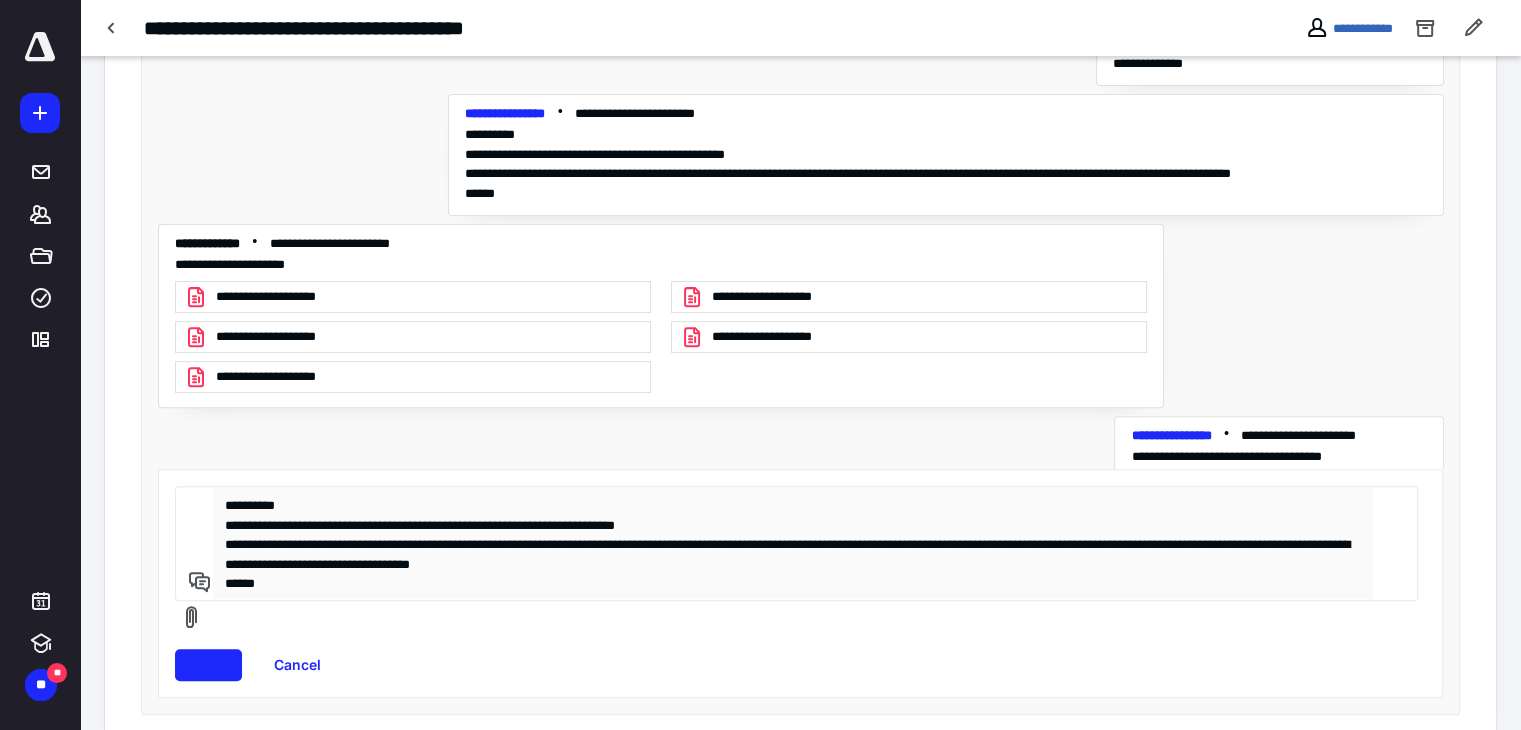 type 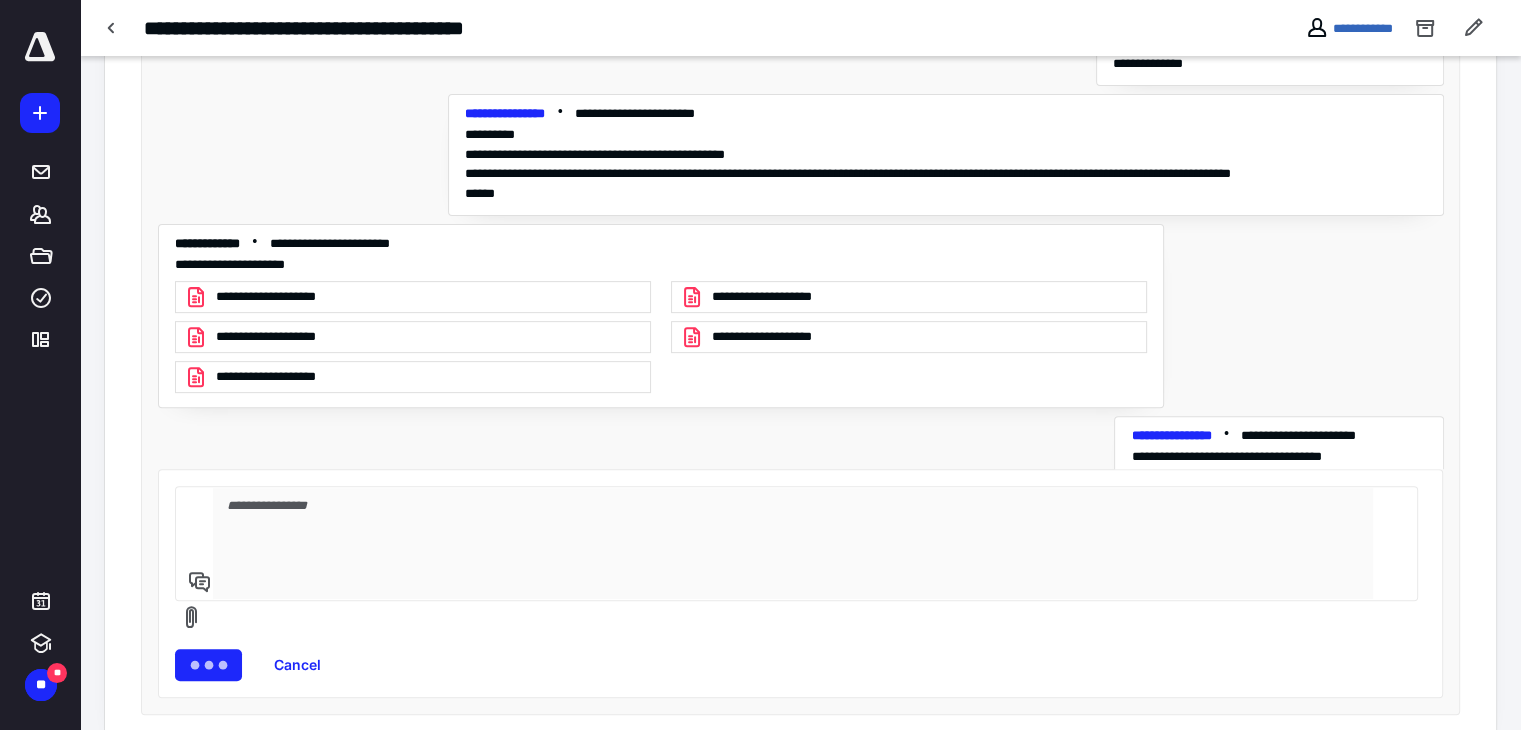scroll, scrollTop: 536, scrollLeft: 0, axis: vertical 